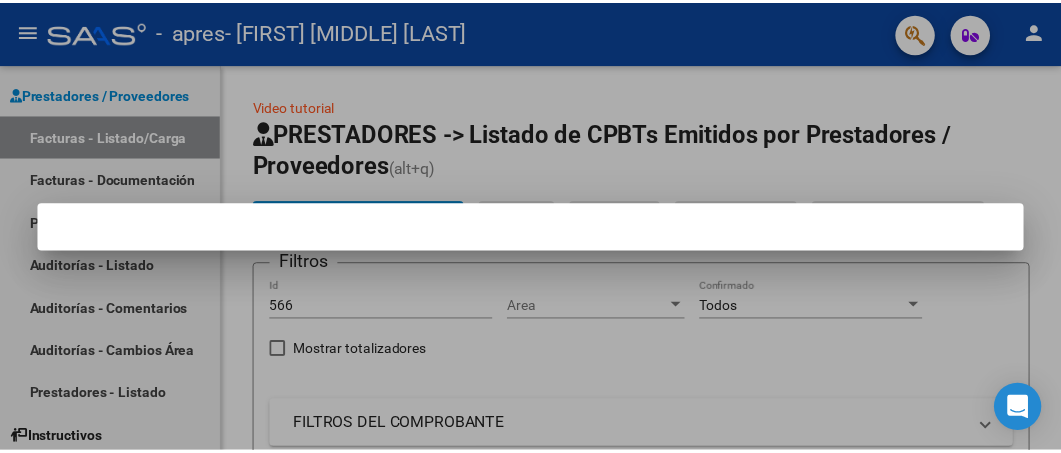 scroll, scrollTop: 0, scrollLeft: 0, axis: both 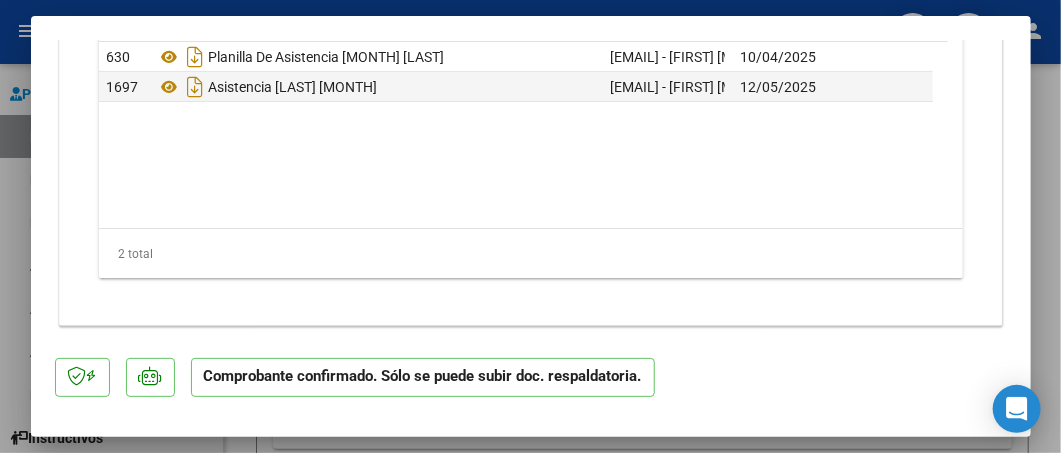 click at bounding box center [530, 226] 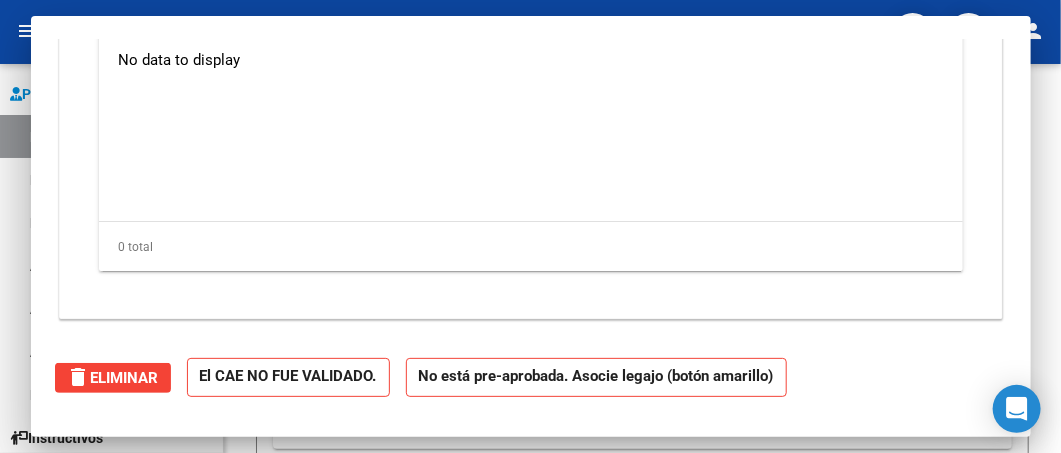 scroll, scrollTop: 0, scrollLeft: 0, axis: both 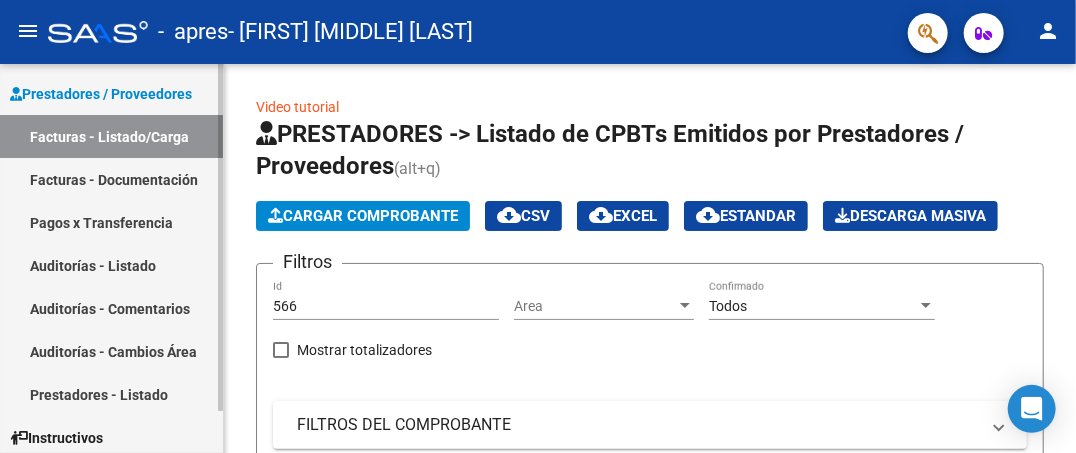 click on "Facturas - Listado/Carga" at bounding box center [111, 136] 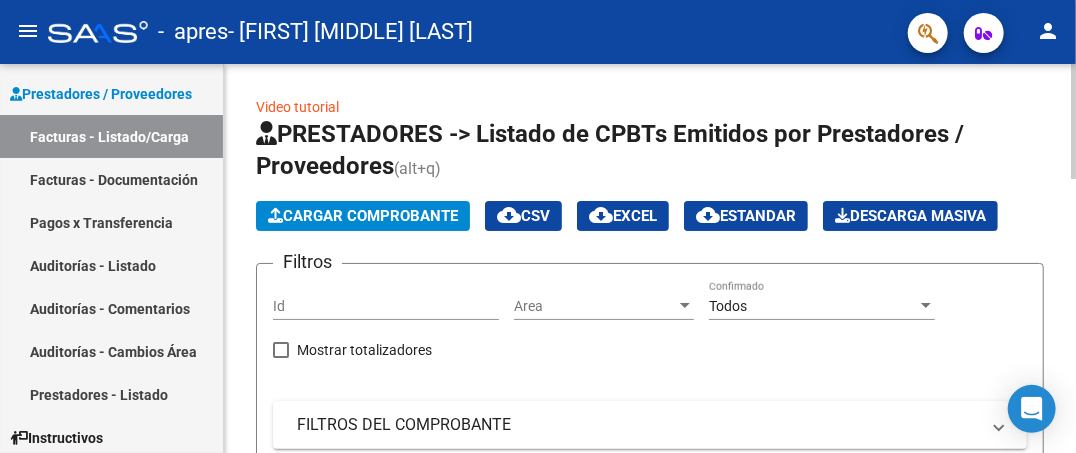 click on "Cargar Comprobante" 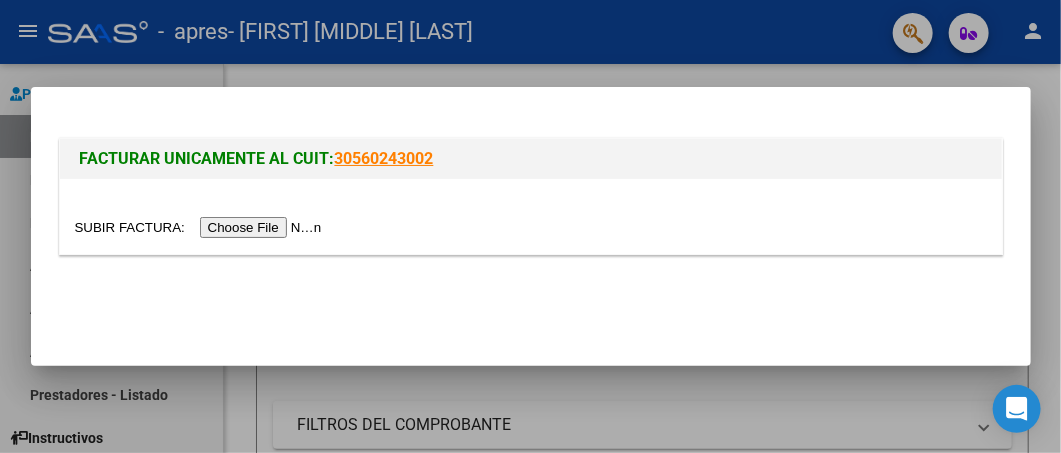 click at bounding box center (201, 227) 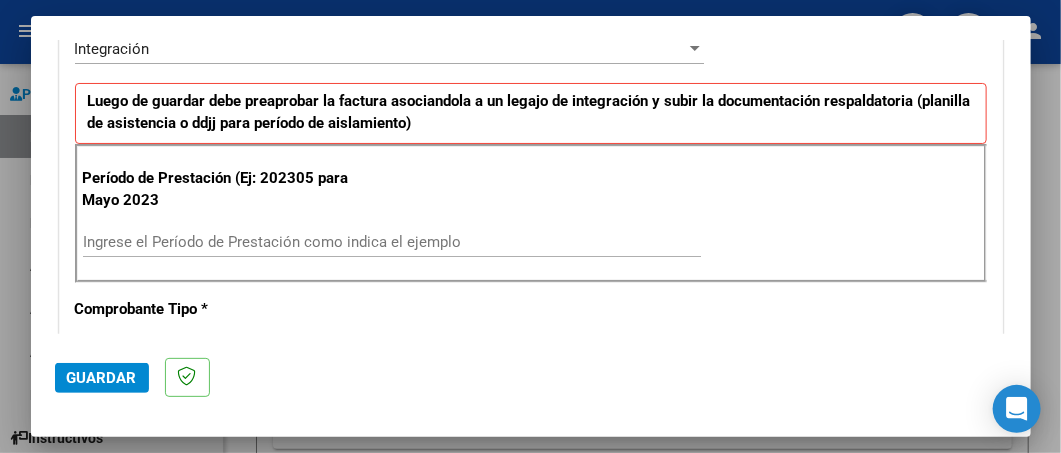 scroll, scrollTop: 467, scrollLeft: 0, axis: vertical 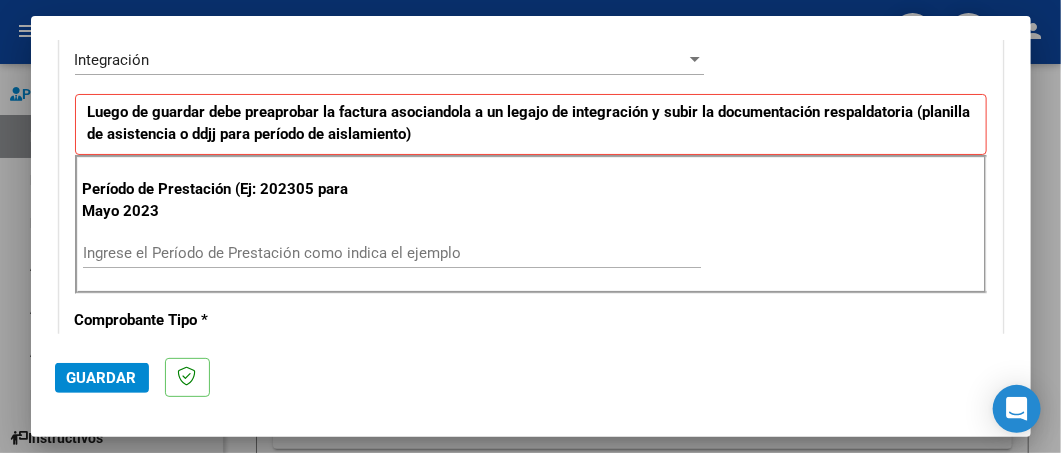 click on "Ingrese el Período de Prestación como indica el ejemplo" at bounding box center (392, 253) 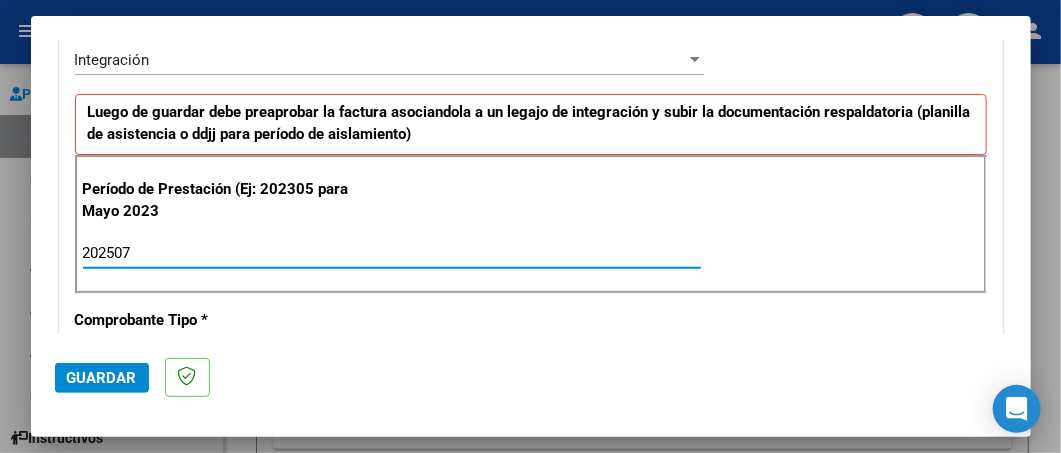 type on "202507" 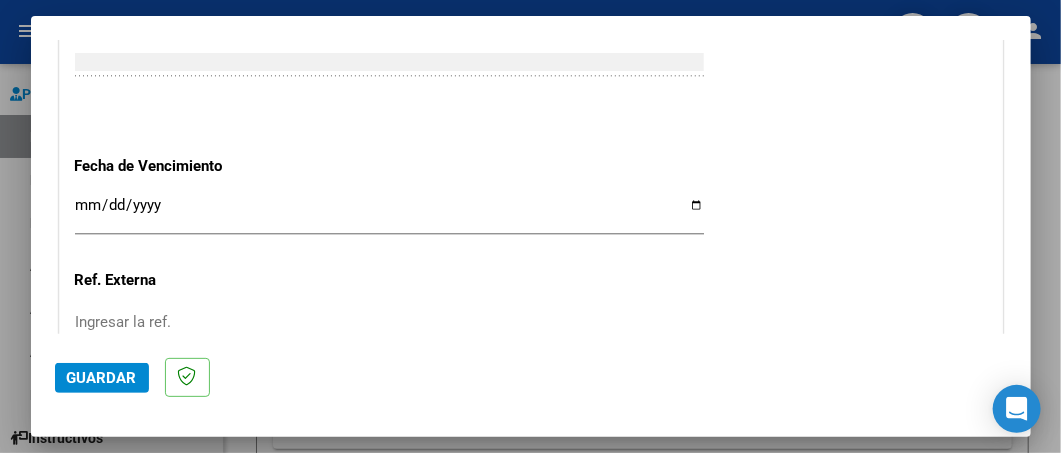 scroll, scrollTop: 1324, scrollLeft: 0, axis: vertical 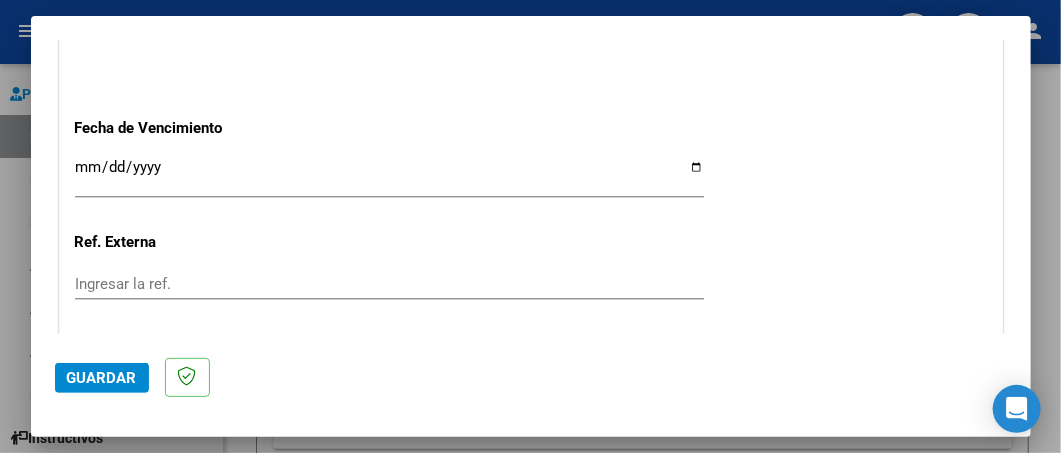 click on "Ingresar la fecha" at bounding box center (389, 175) 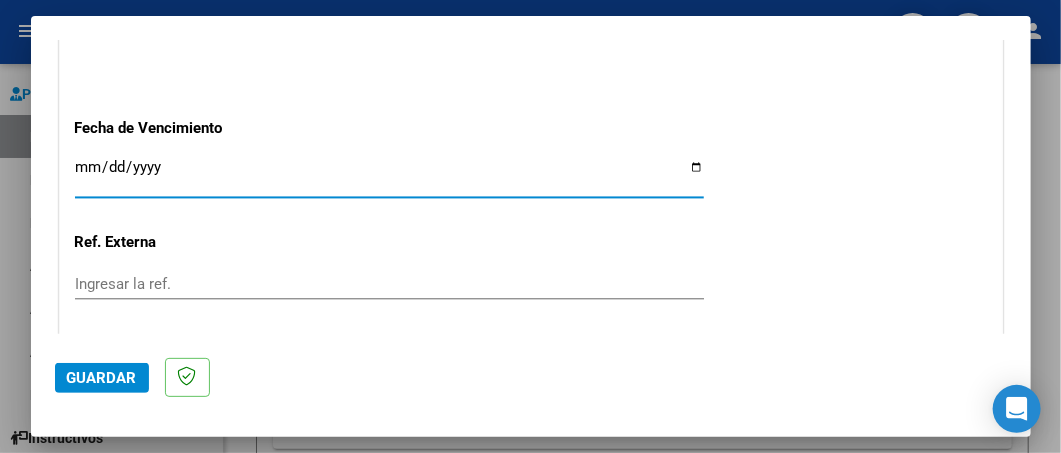 type on "2025-08-11" 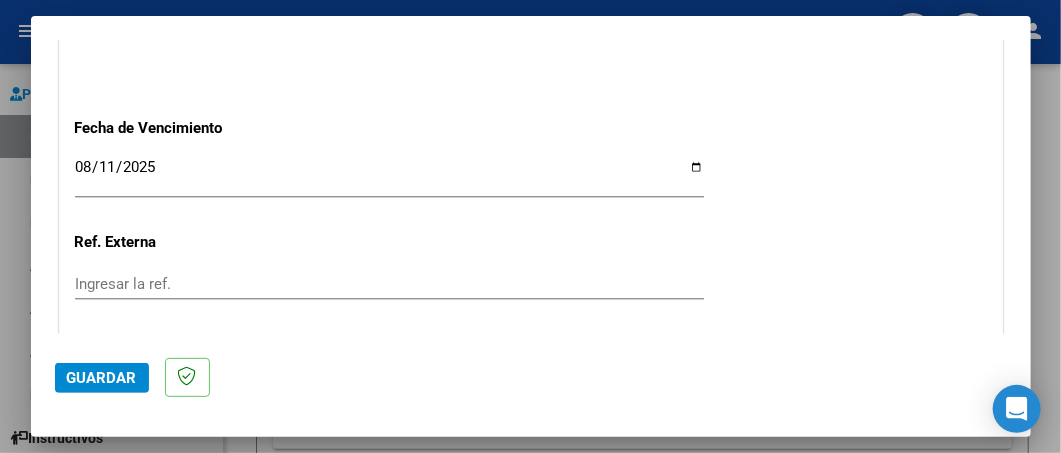 scroll, scrollTop: 1484, scrollLeft: 0, axis: vertical 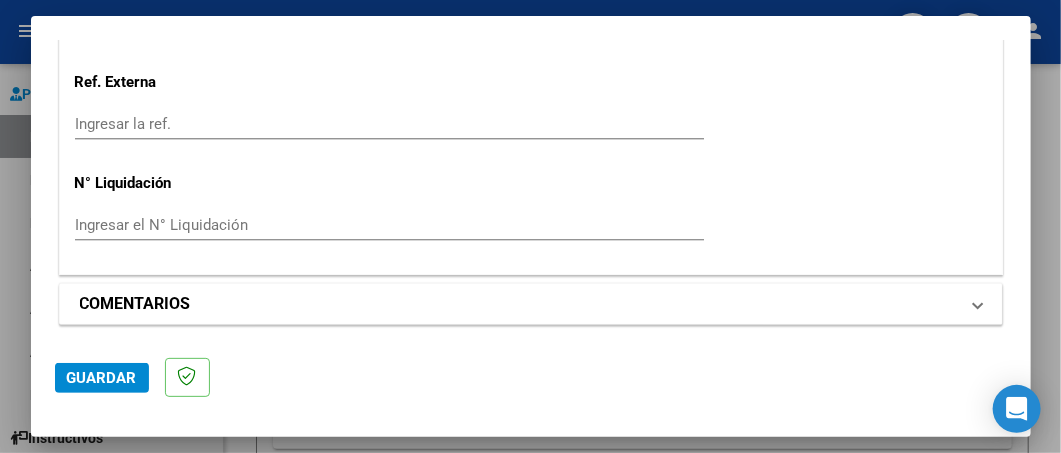 click on "COMENTARIOS" at bounding box center (527, 304) 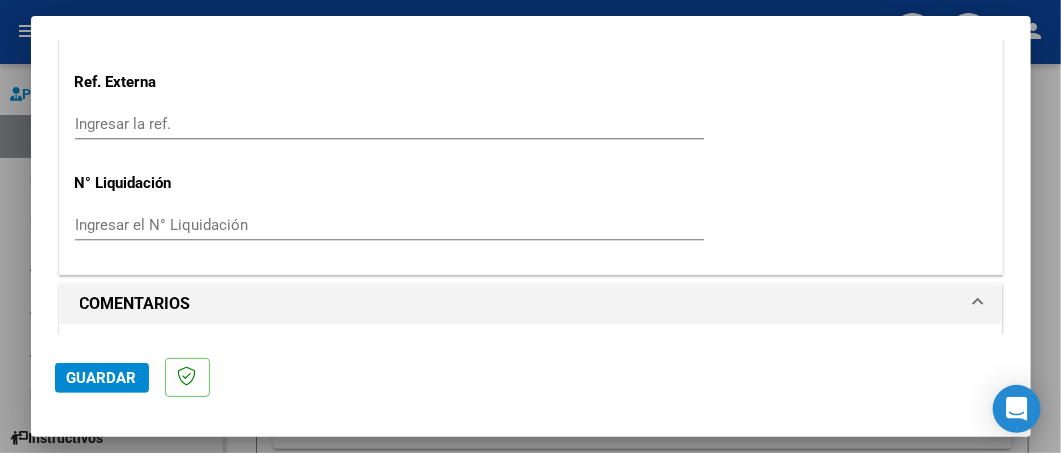 scroll, scrollTop: 1677, scrollLeft: 0, axis: vertical 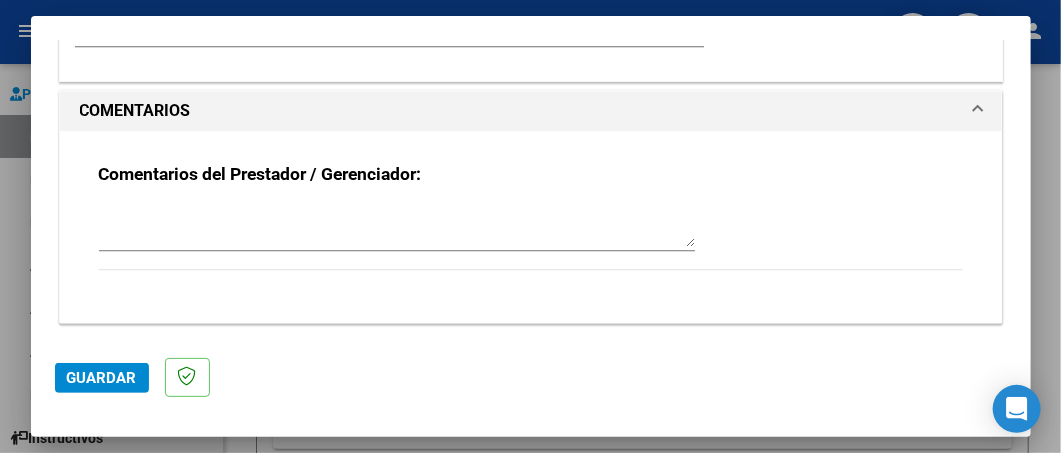 click on "Guardar" 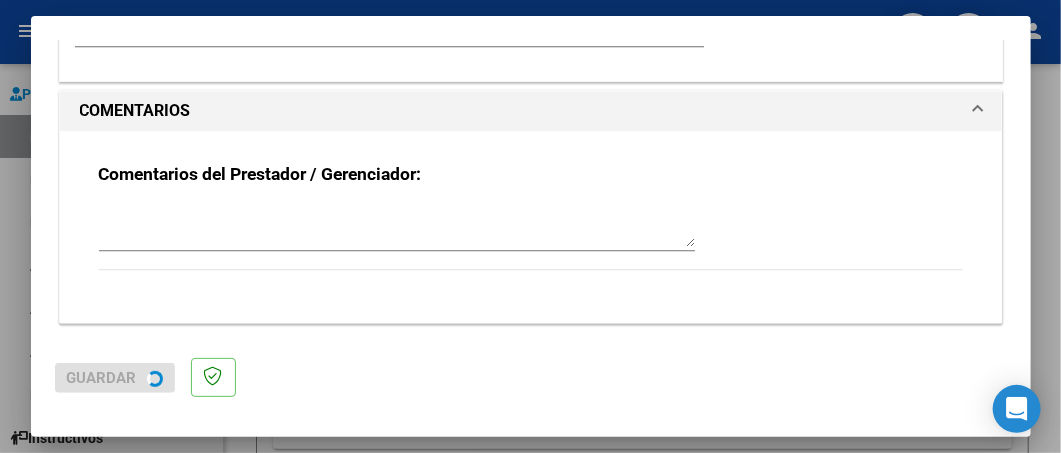 scroll, scrollTop: 0, scrollLeft: 0, axis: both 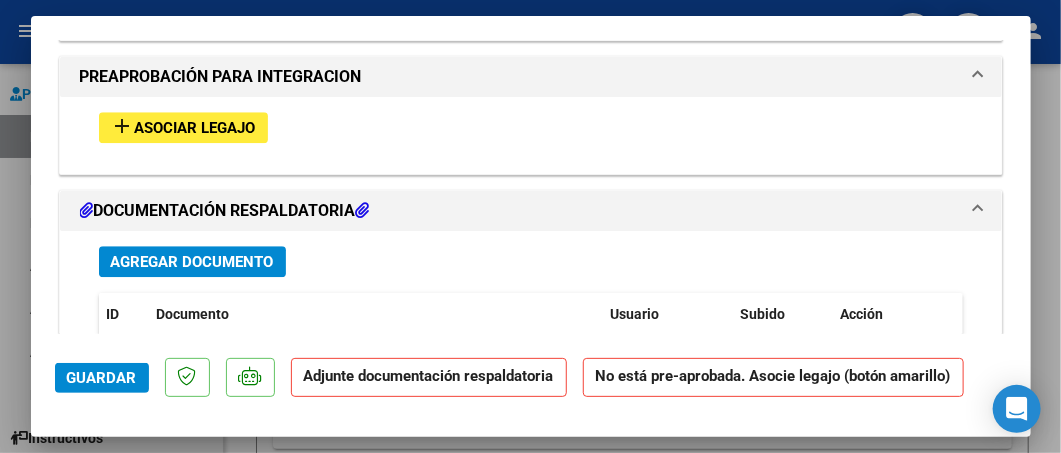 click on "Asociar Legajo" at bounding box center [195, 128] 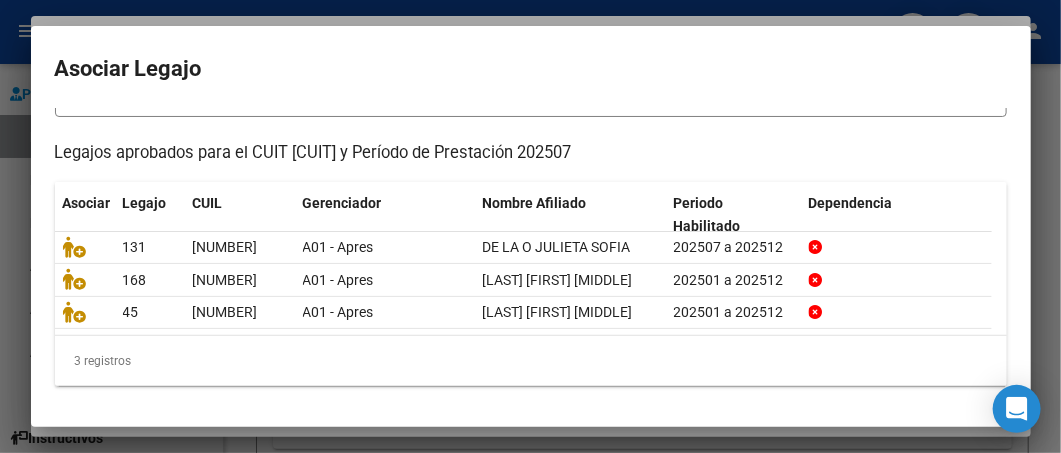 scroll, scrollTop: 164, scrollLeft: 0, axis: vertical 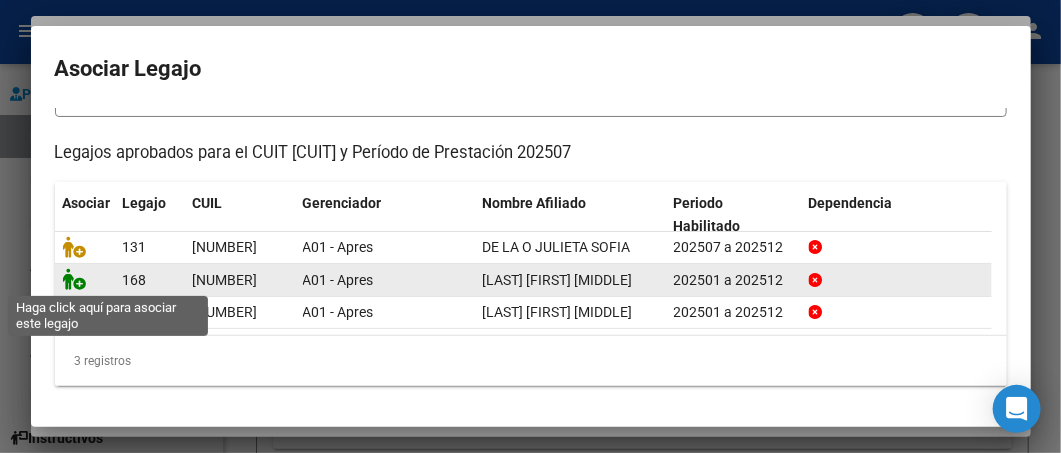 click 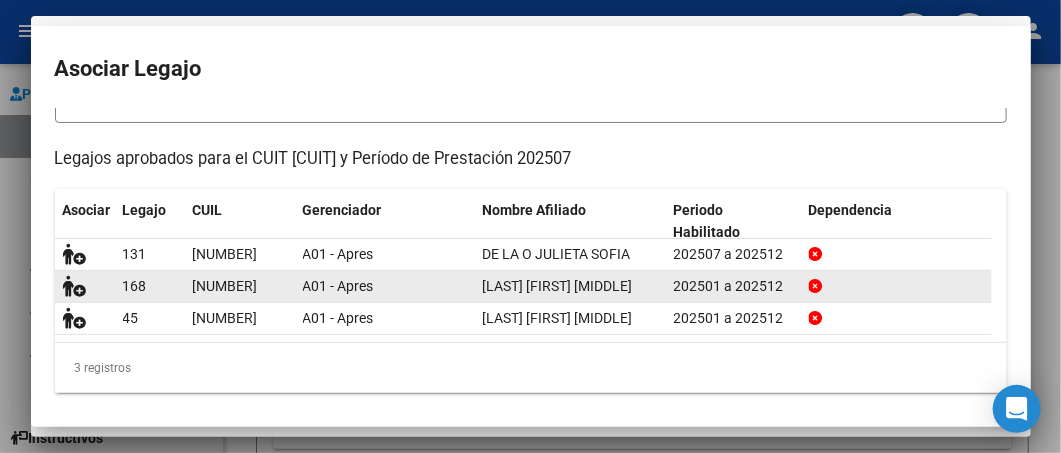 scroll, scrollTop: 1835, scrollLeft: 0, axis: vertical 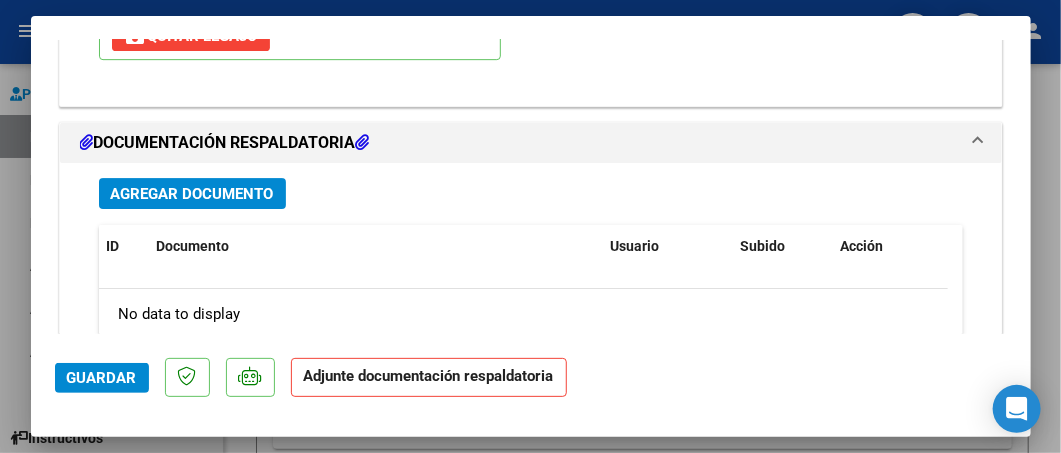 click on "Agregar Documento" at bounding box center (192, 194) 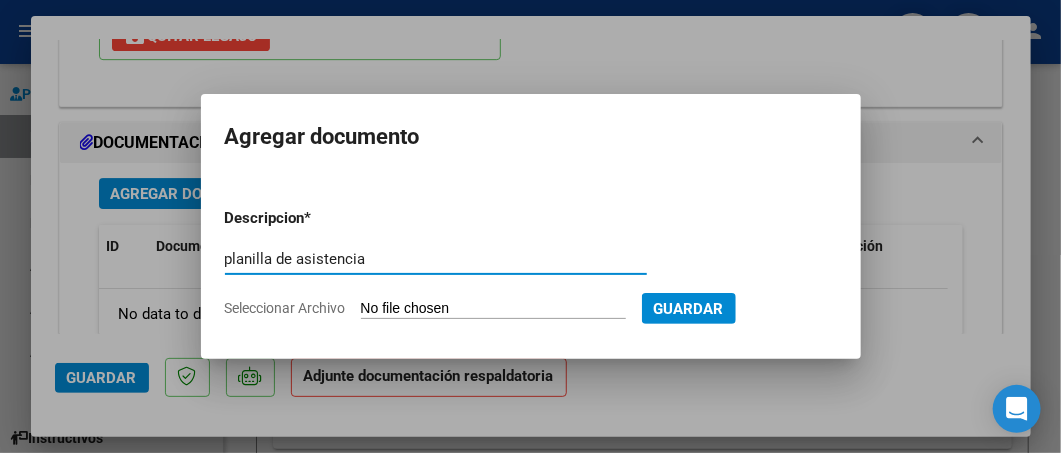 type on "planilla de asistencia" 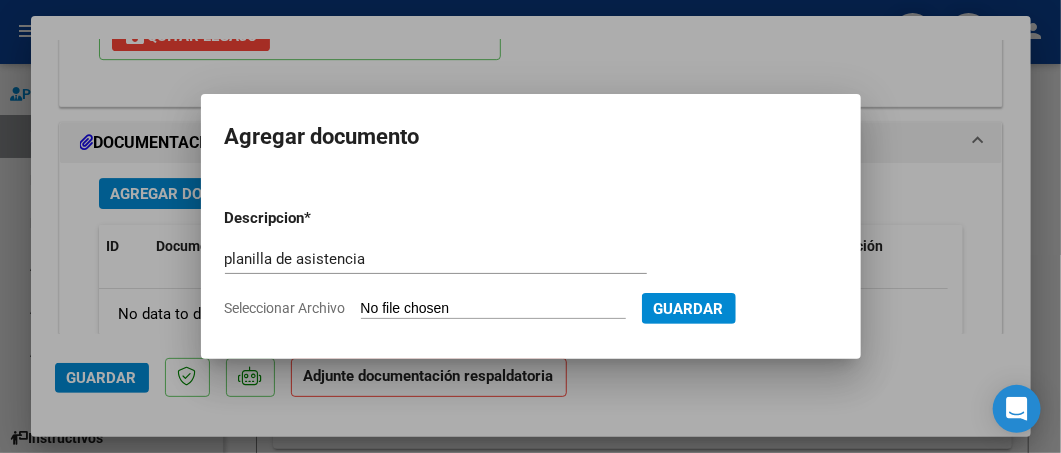 type on "C:\fakepath\1754521403973.jpg" 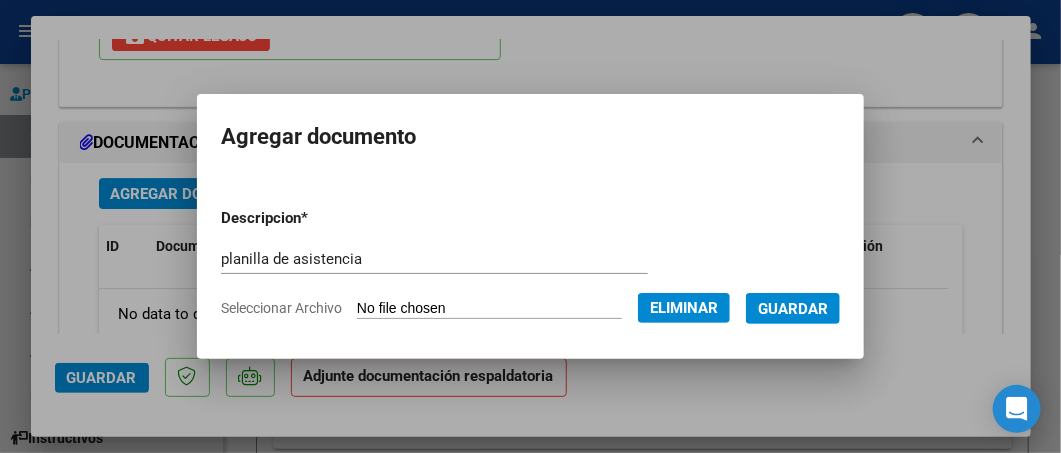 click on "Guardar" at bounding box center [793, 309] 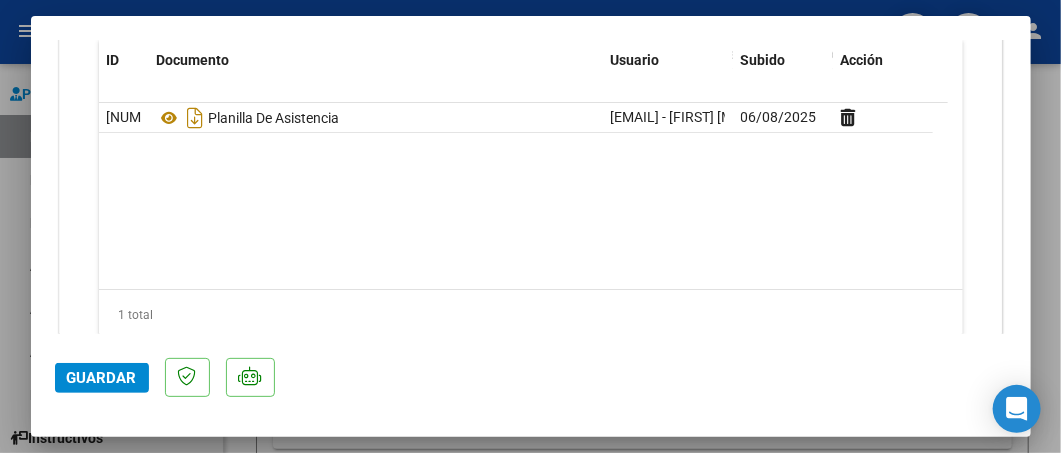 scroll, scrollTop: 2410, scrollLeft: 0, axis: vertical 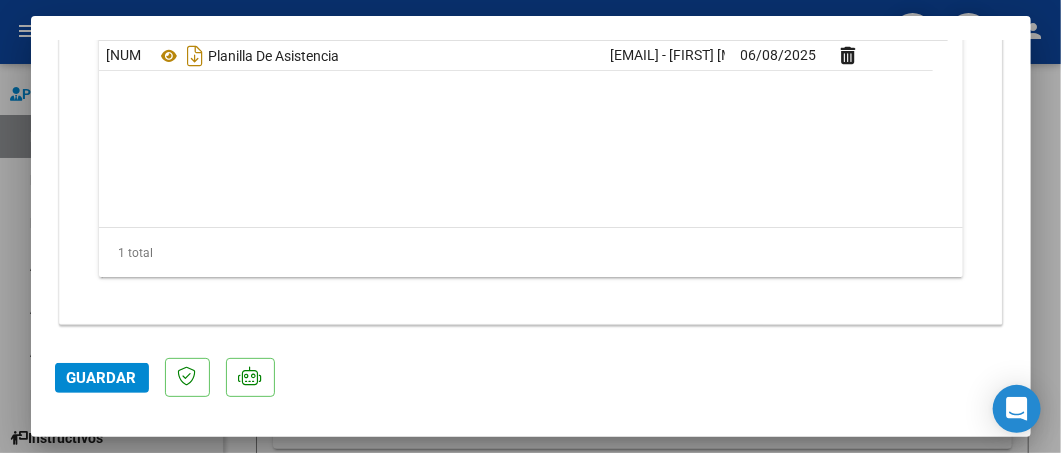 click on "Guardar" 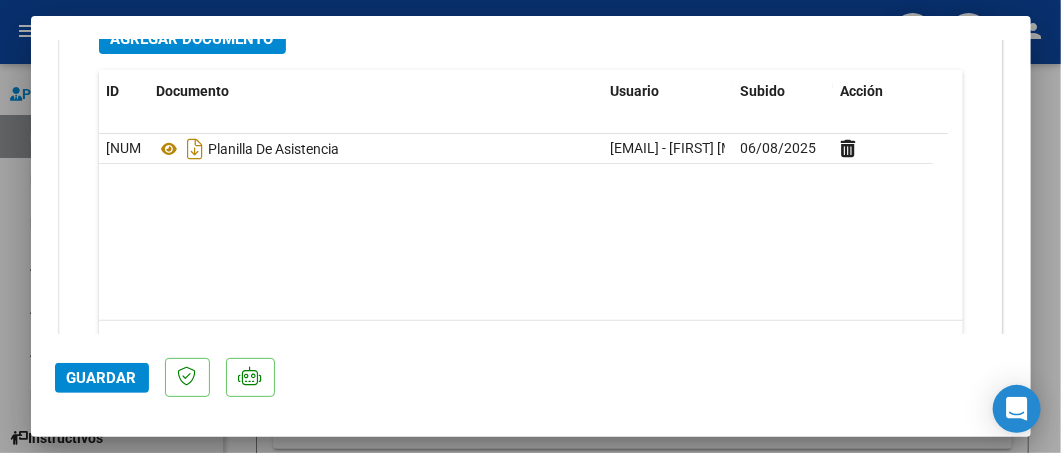 scroll, scrollTop: 2325, scrollLeft: 0, axis: vertical 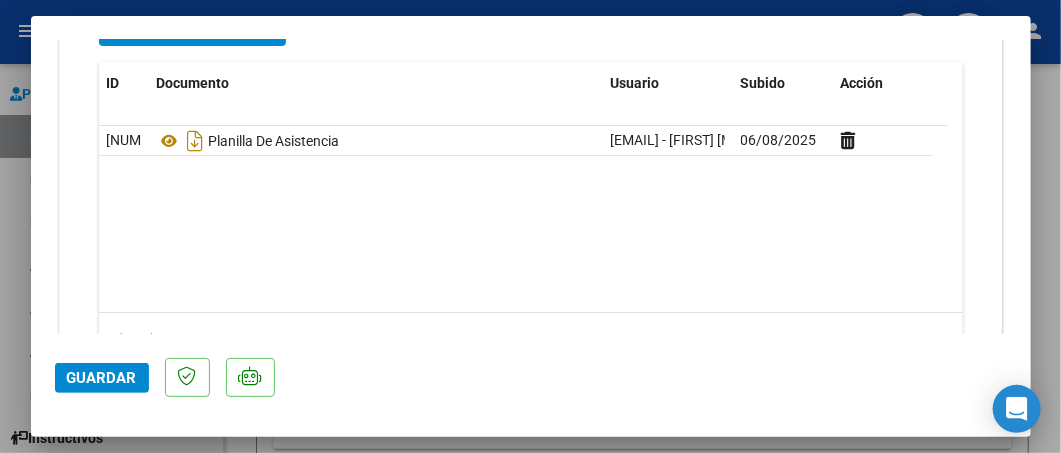 click on "Guardar" 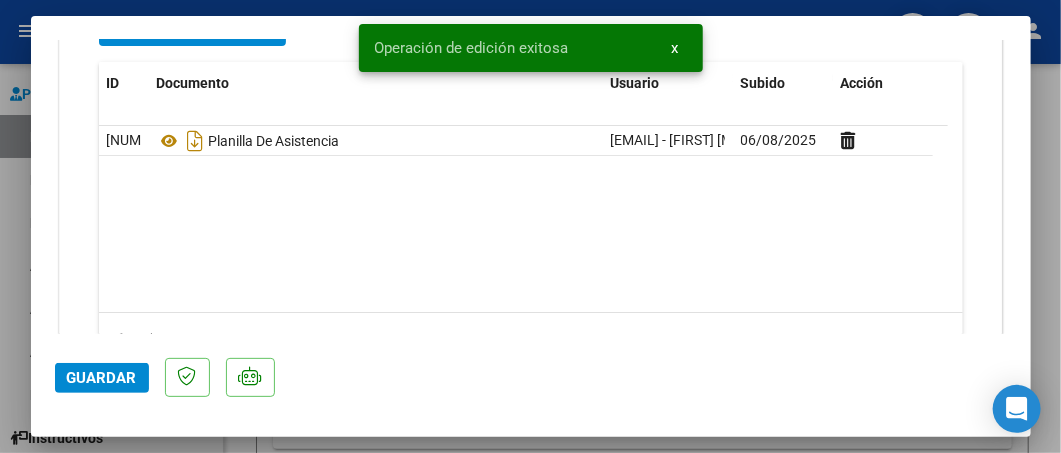 click on "x" at bounding box center (675, 48) 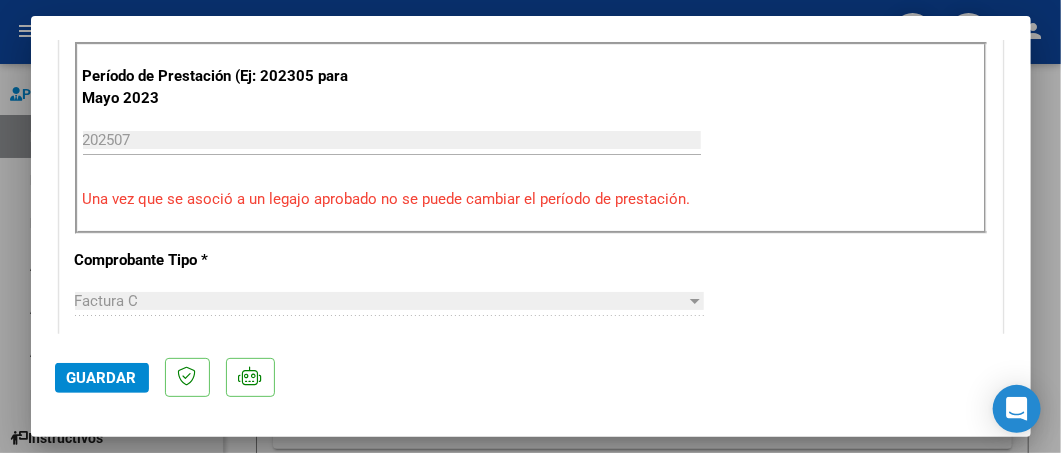 scroll, scrollTop: 0, scrollLeft: 0, axis: both 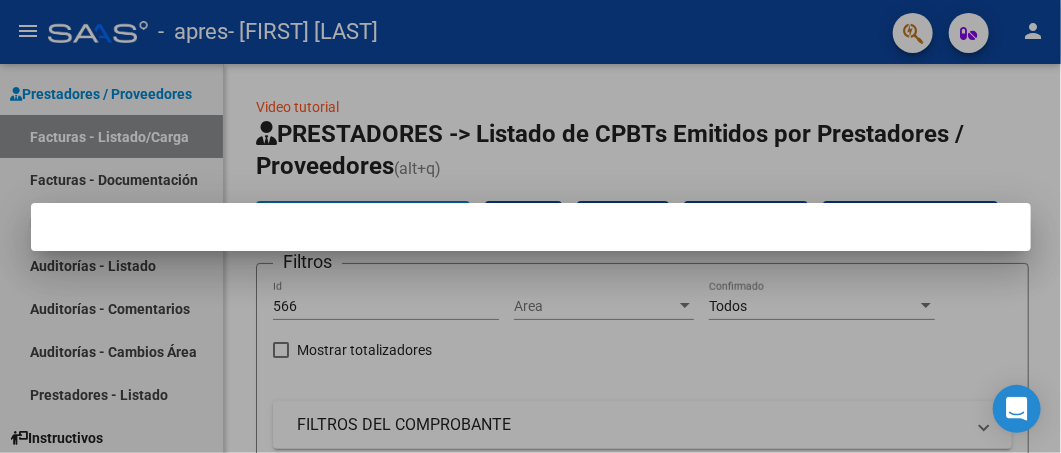 click at bounding box center (530, 226) 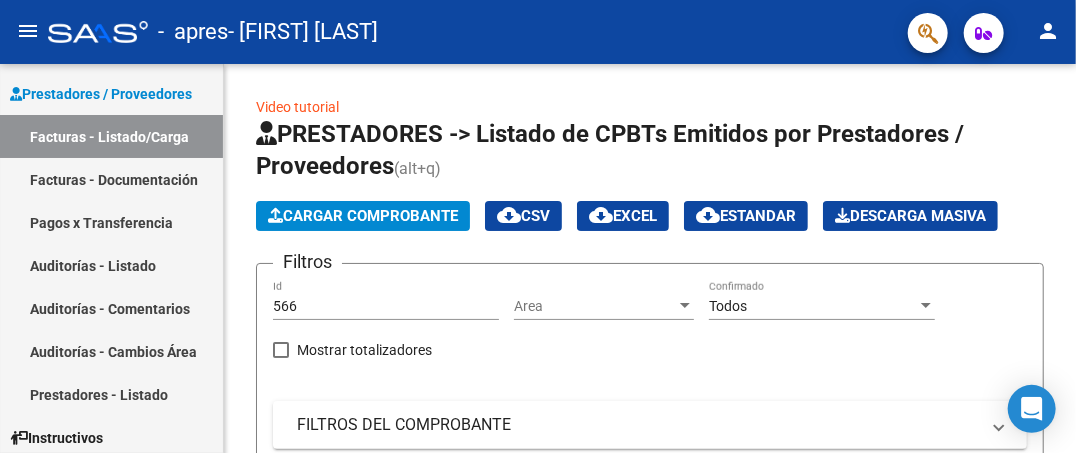 click on "Facturas - Listado/Carga" at bounding box center [111, 136] 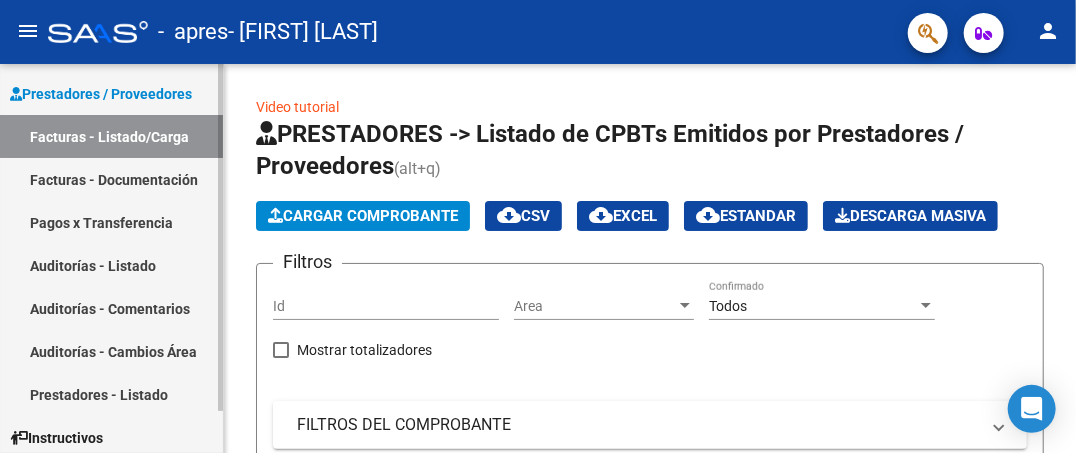 click on "Facturas - Listado/Carga" at bounding box center (111, 136) 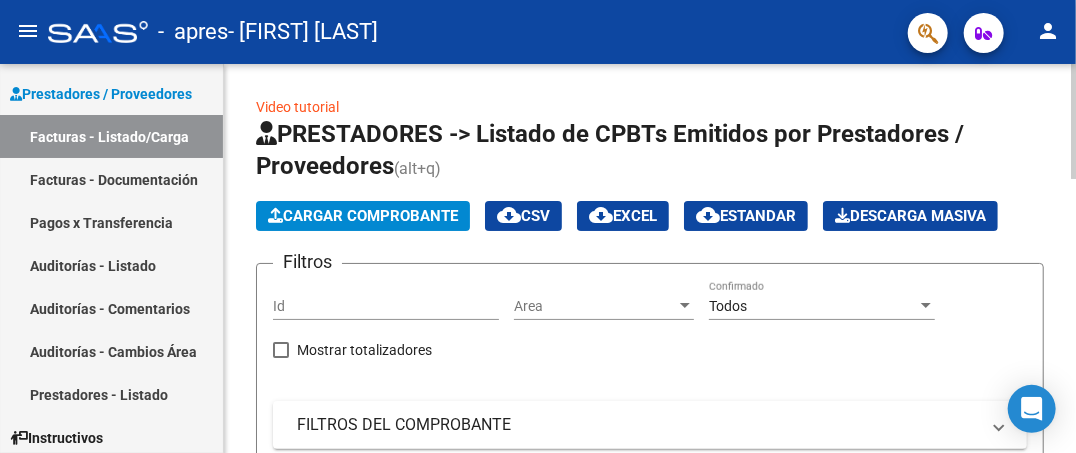 click on "Cargar Comprobante" 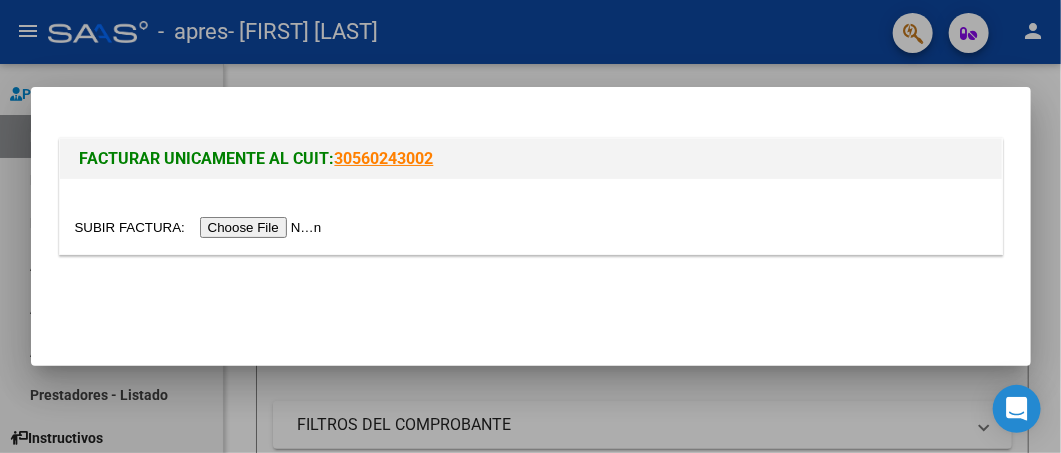 click at bounding box center [201, 227] 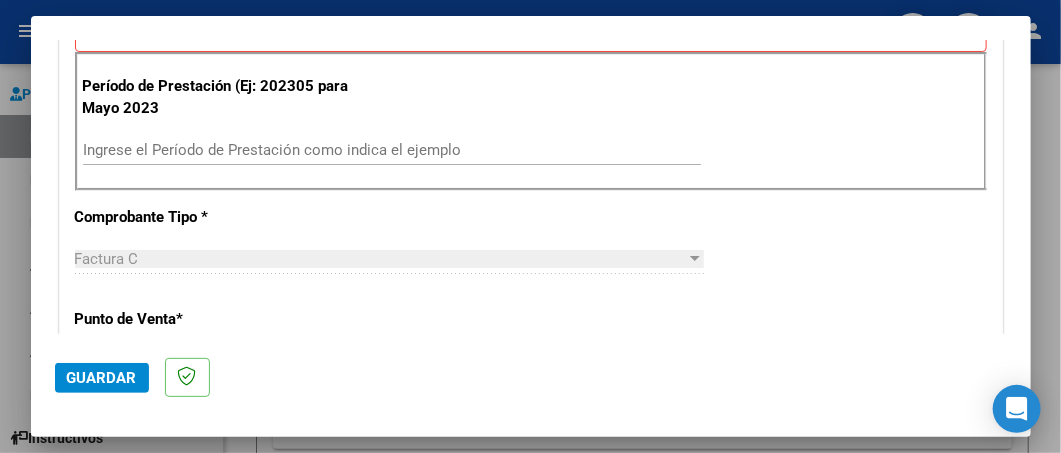 scroll, scrollTop: 575, scrollLeft: 0, axis: vertical 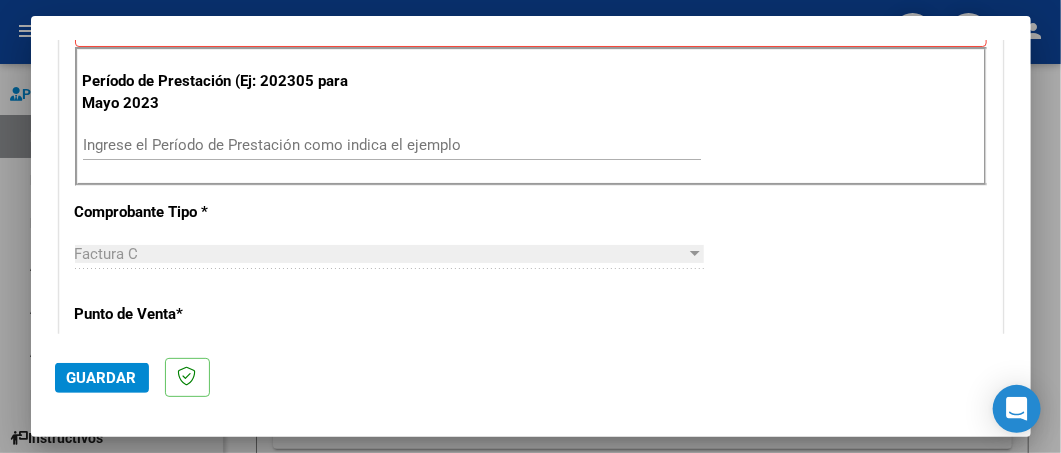 click on "Ingrese el Período de Prestación como indica el ejemplo" at bounding box center (392, 145) 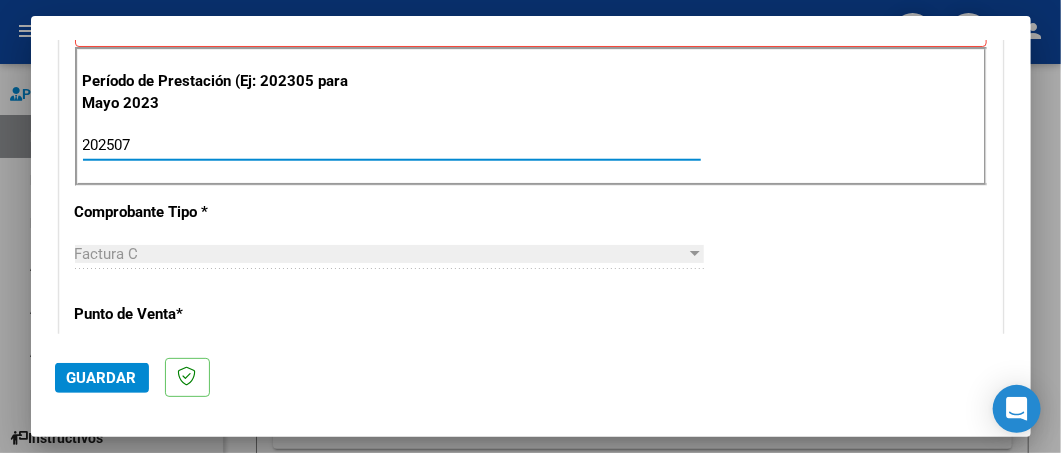 type on "202507" 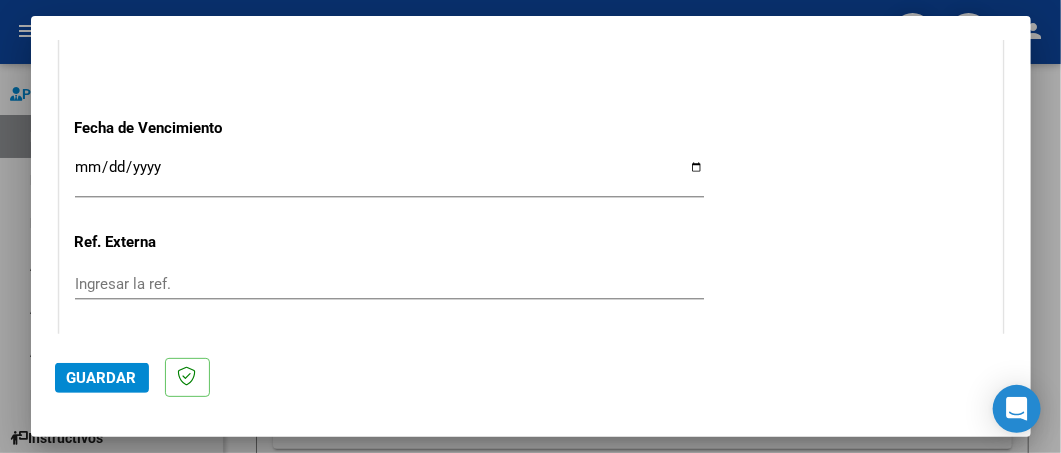 scroll, scrollTop: 1329, scrollLeft: 0, axis: vertical 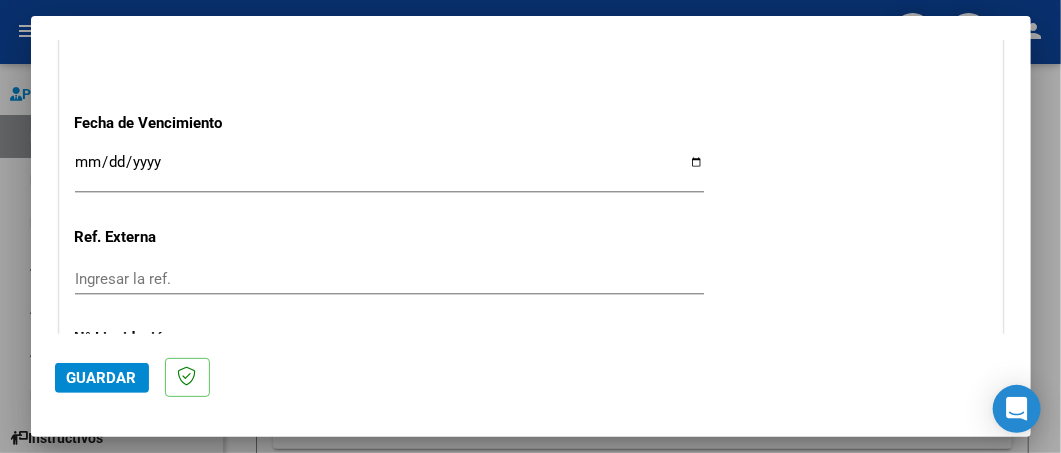 click on "Ingresar la fecha" at bounding box center [389, 170] 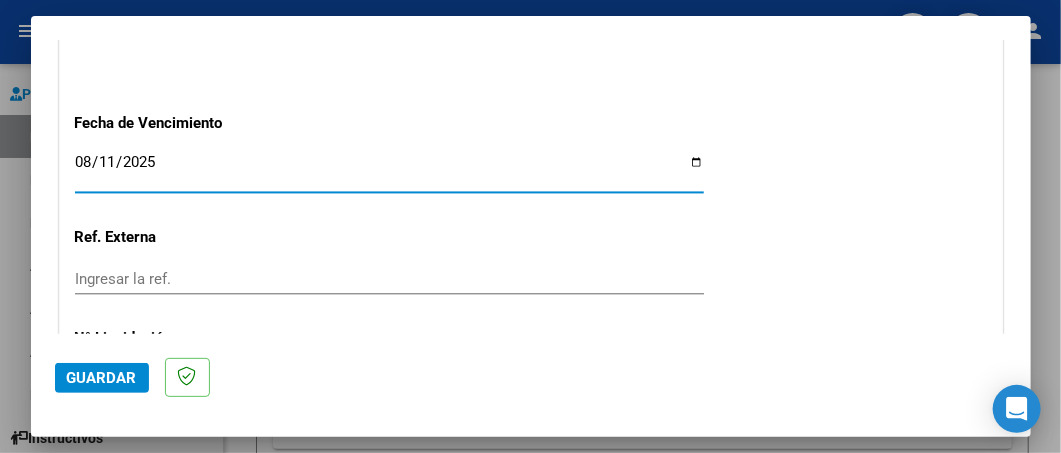 type on "2025-08-11" 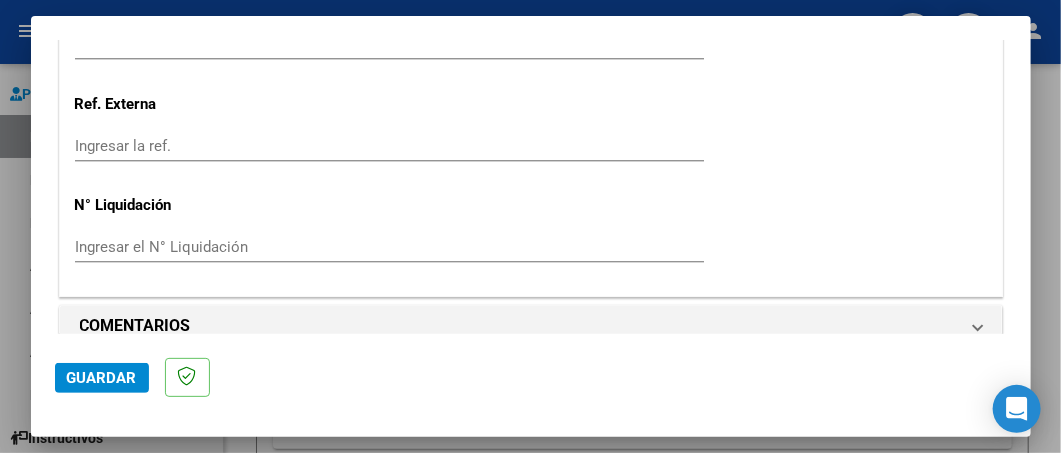 scroll, scrollTop: 1484, scrollLeft: 0, axis: vertical 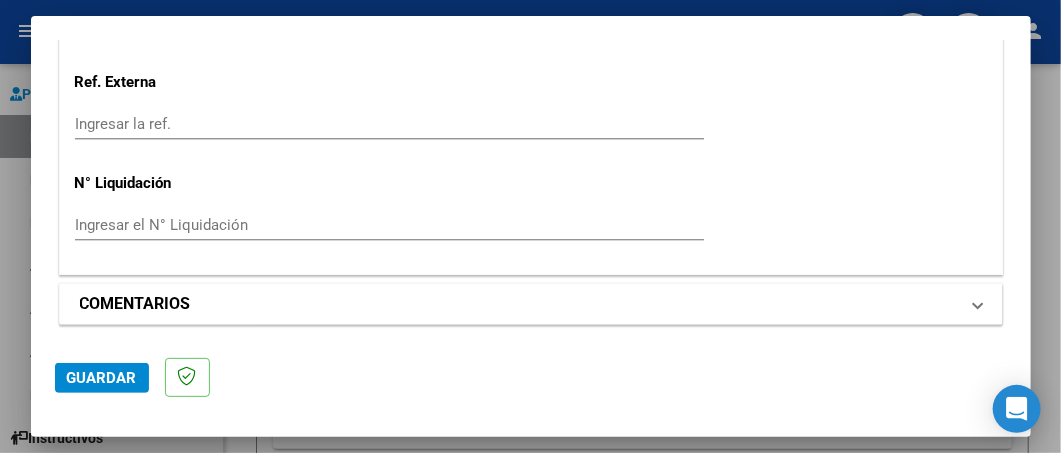 click at bounding box center [978, 304] 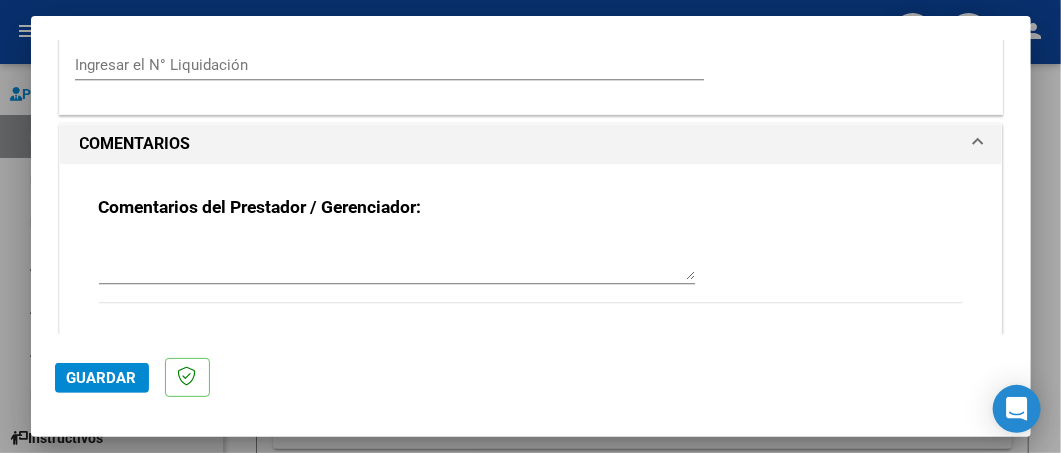 scroll, scrollTop: 1674, scrollLeft: 0, axis: vertical 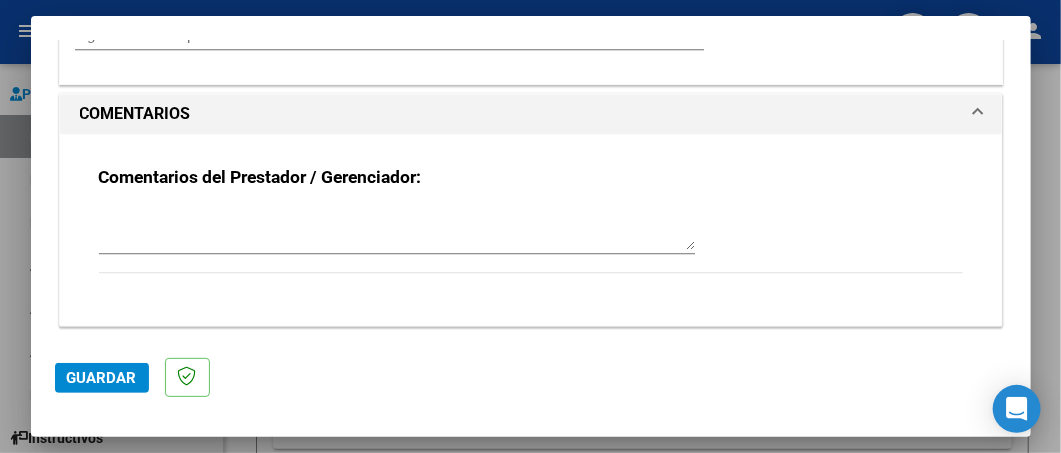click on "Guardar" 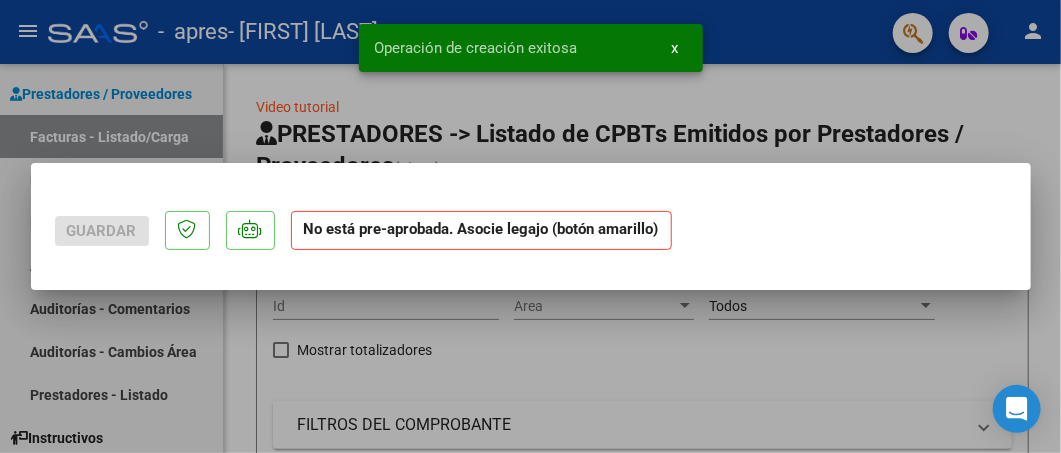 scroll, scrollTop: 0, scrollLeft: 0, axis: both 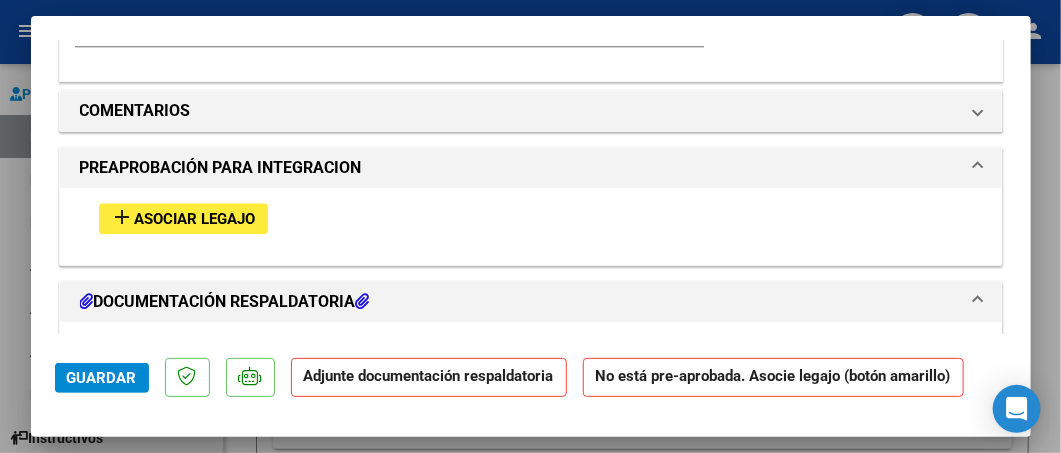 click on "Asociar Legajo" at bounding box center [195, 219] 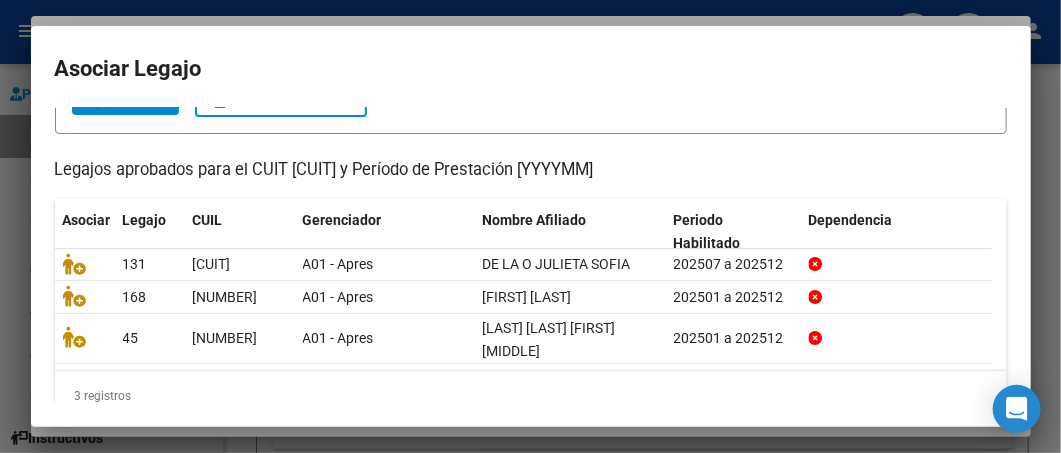 scroll, scrollTop: 157, scrollLeft: 0, axis: vertical 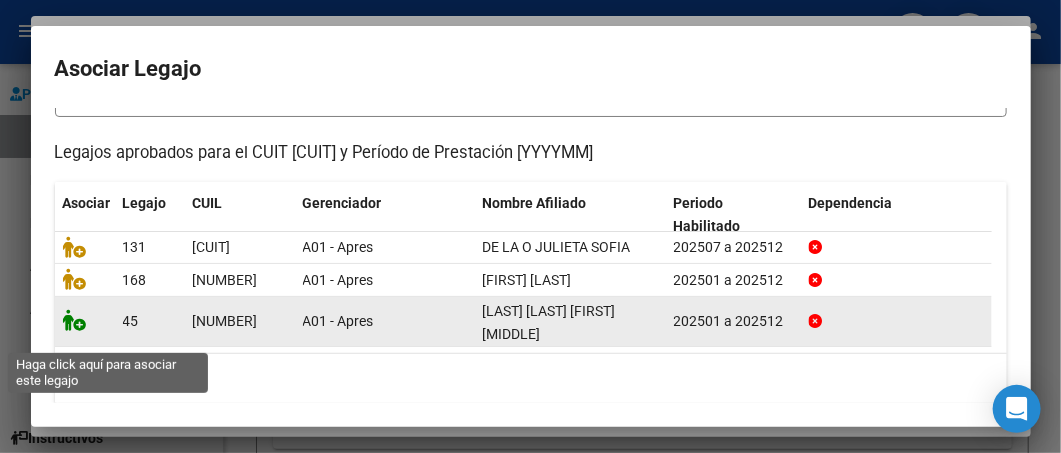 click 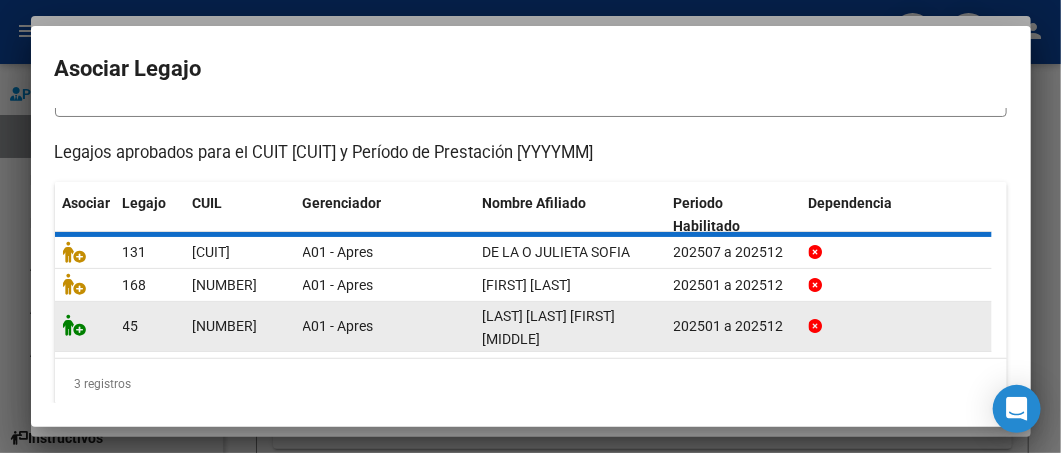 scroll, scrollTop: 1744, scrollLeft: 0, axis: vertical 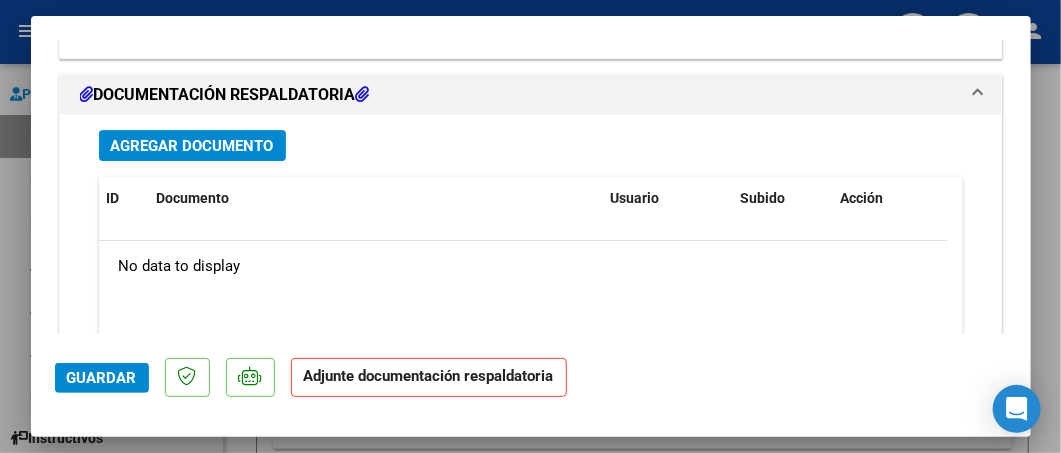 click on "Agregar Documento" at bounding box center [192, 146] 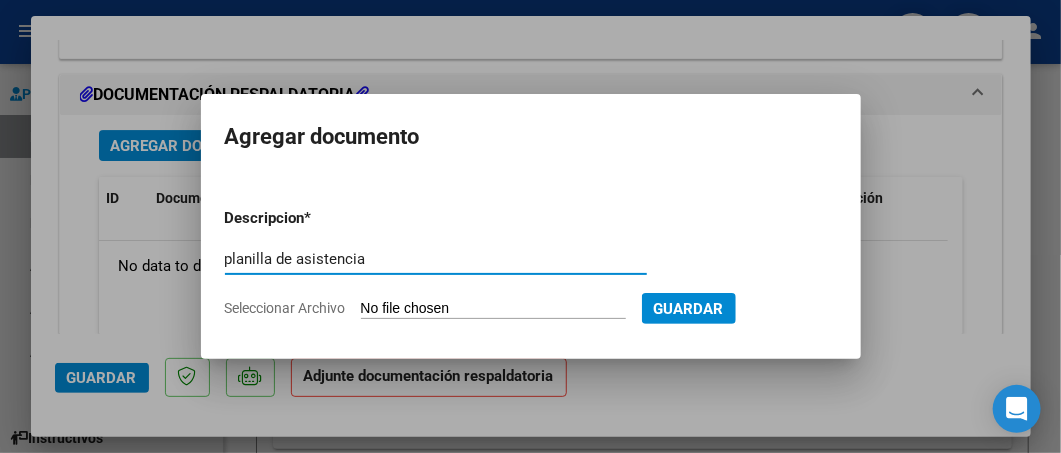 type on "planilla de asistencia" 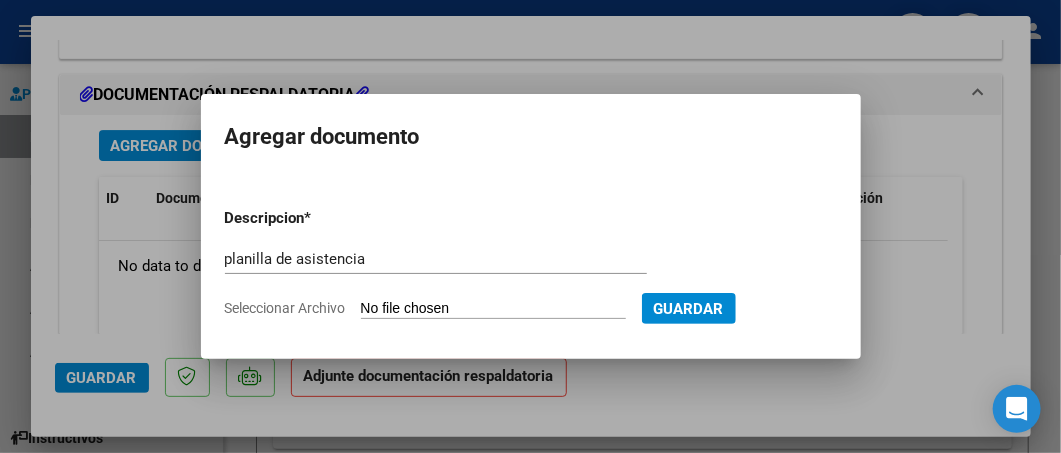 click on "Seleccionar Archivo" at bounding box center [493, 309] 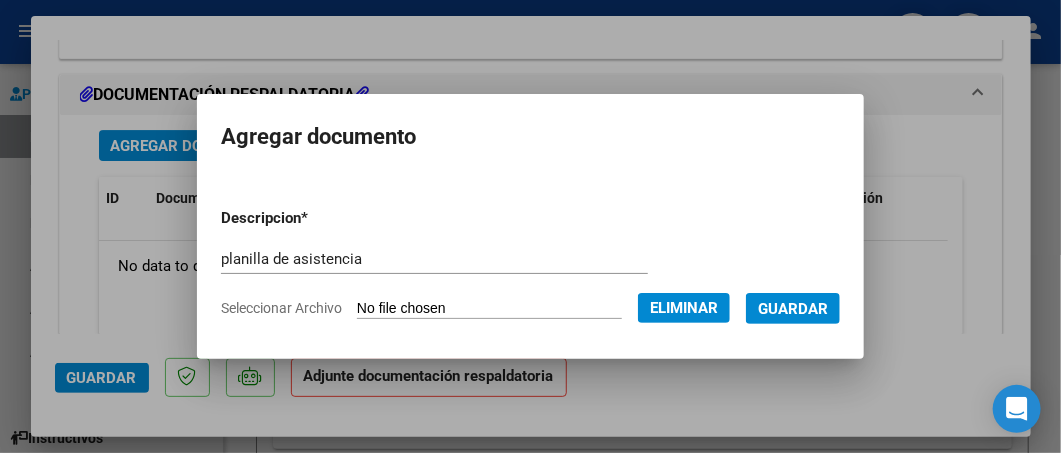 click on "Guardar" at bounding box center (793, 309) 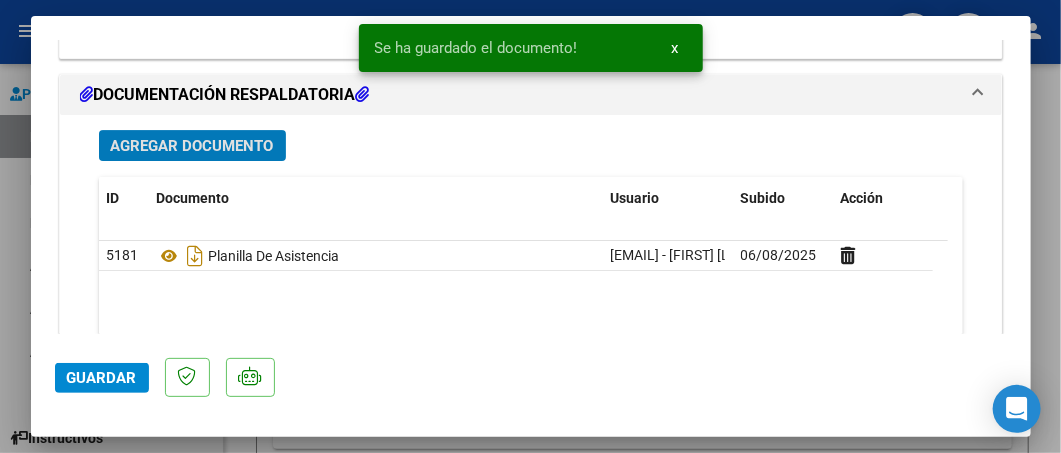 click on "Guardar" 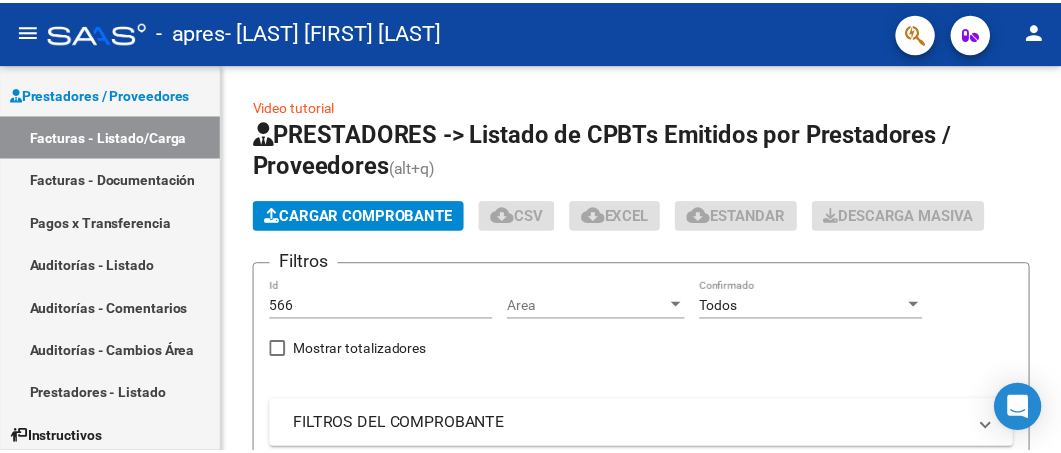 scroll, scrollTop: 0, scrollLeft: 0, axis: both 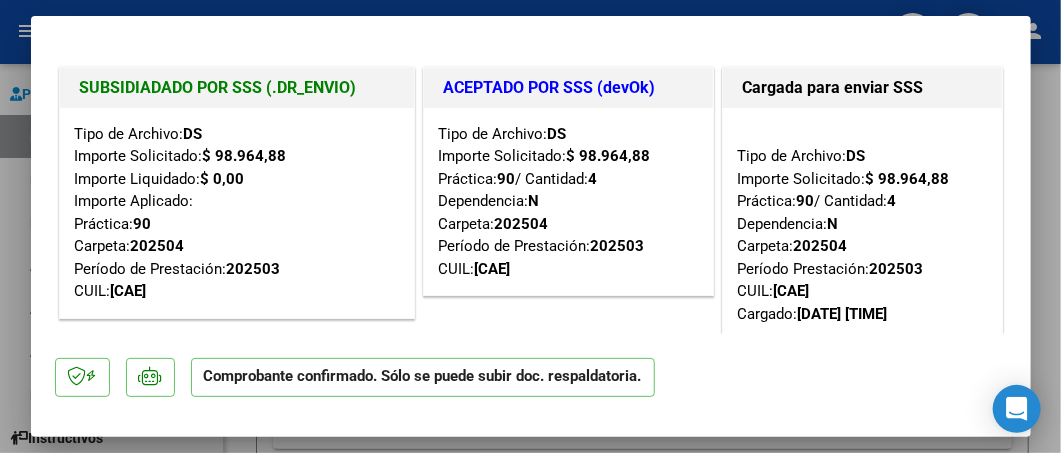 click at bounding box center [530, 226] 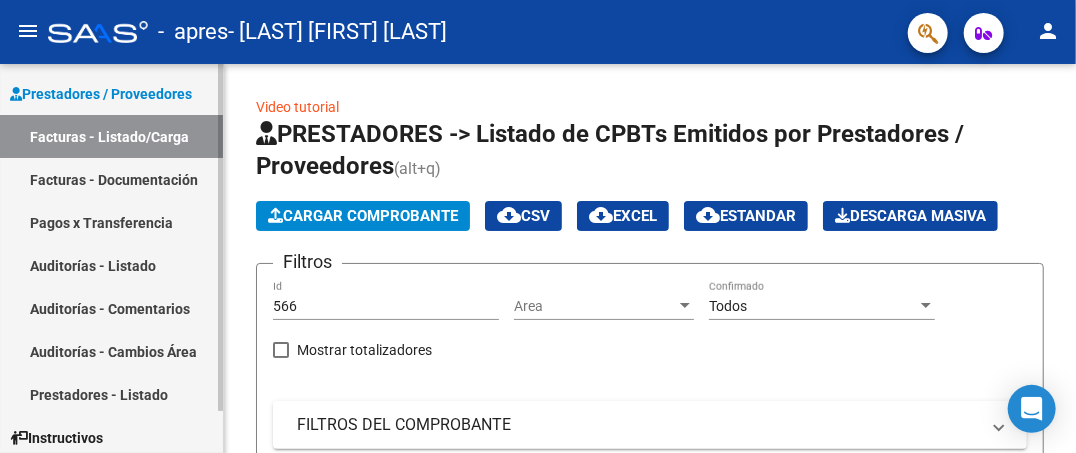 click on "Facturas - Listado/Carga" at bounding box center (111, 136) 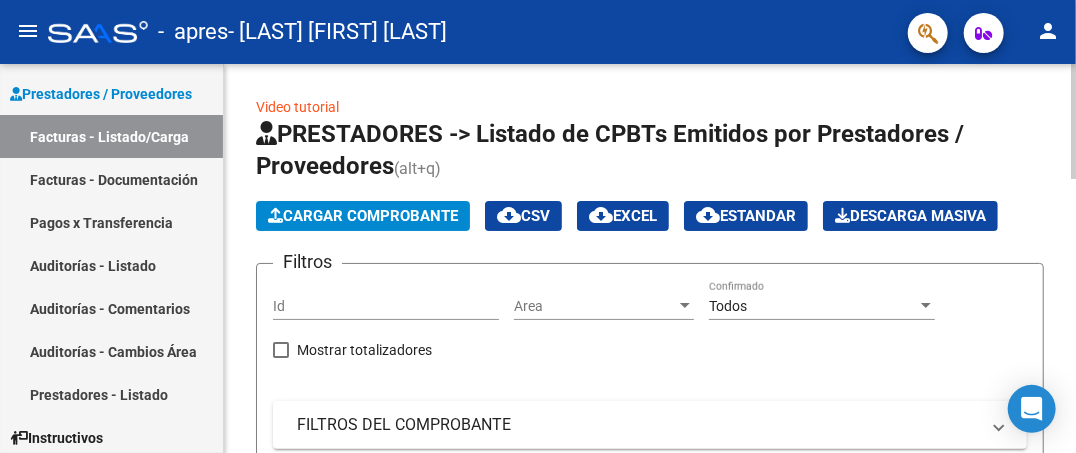 click on "Cargar Comprobante" 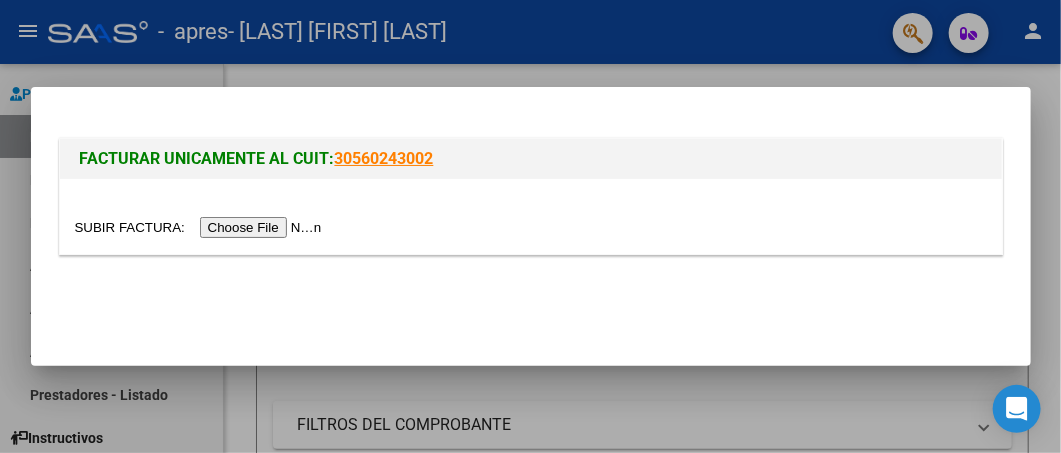 click at bounding box center [201, 227] 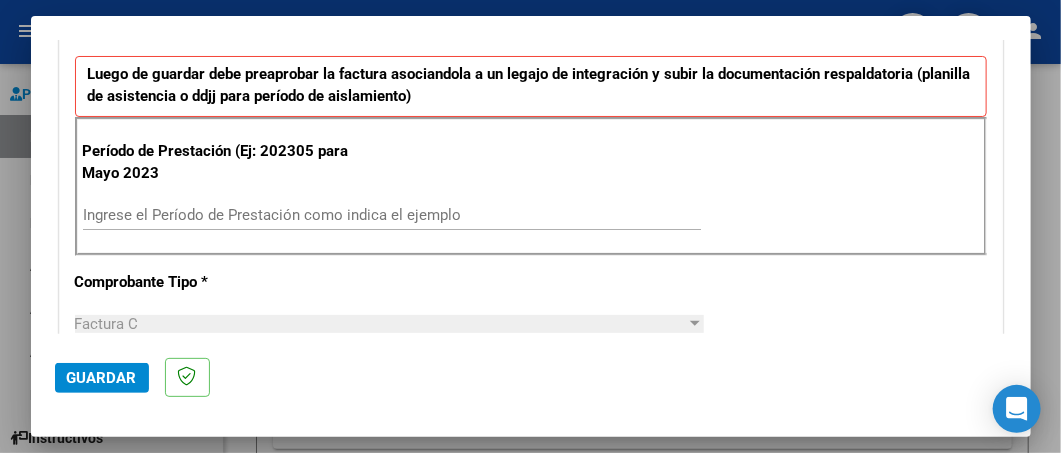 scroll, scrollTop: 511, scrollLeft: 0, axis: vertical 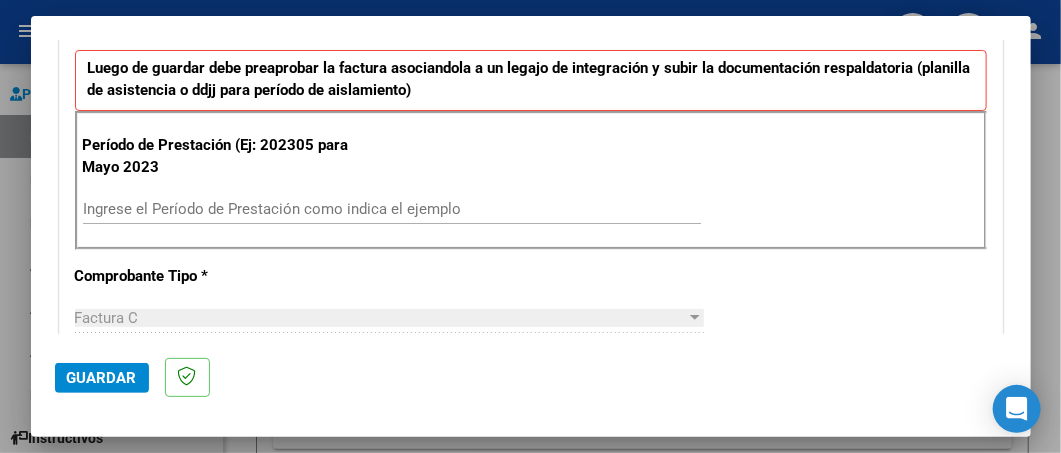 click on "Ingrese el Período de Prestación como indica el ejemplo" at bounding box center (392, 209) 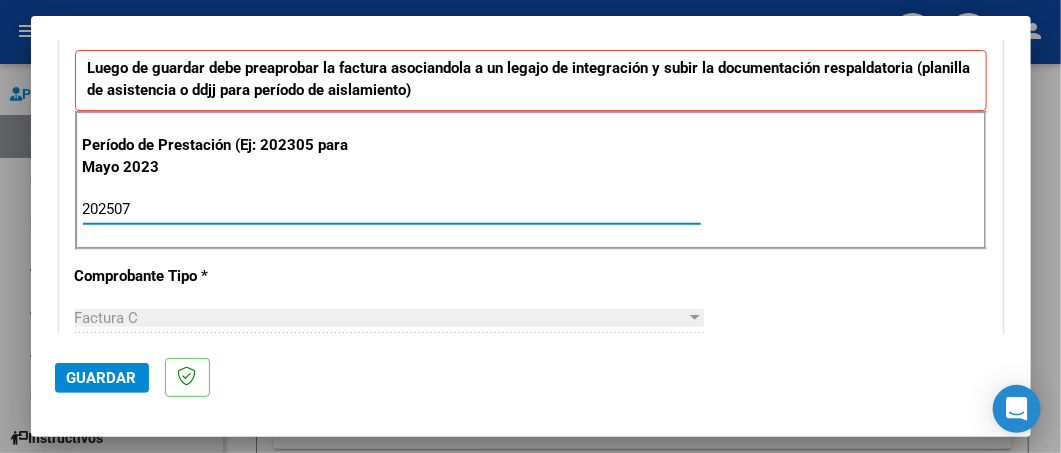 type on "202507" 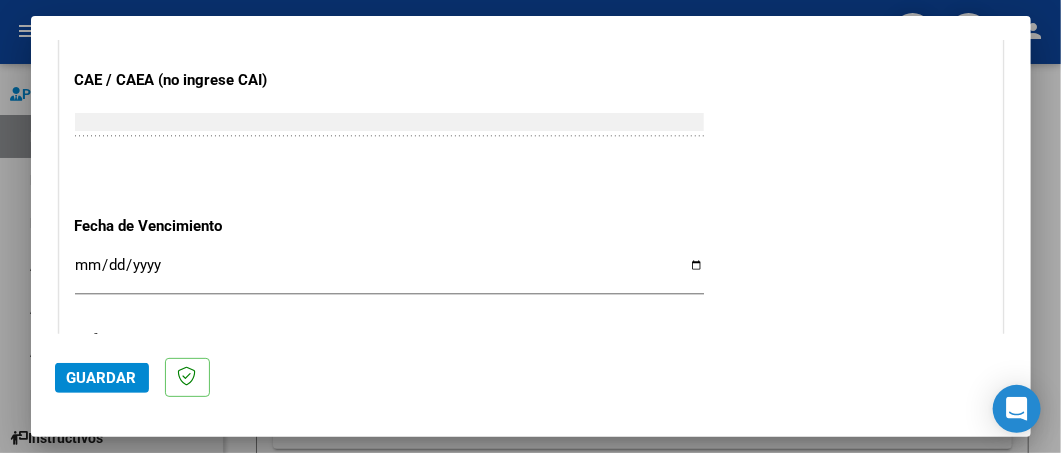 scroll, scrollTop: 1351, scrollLeft: 0, axis: vertical 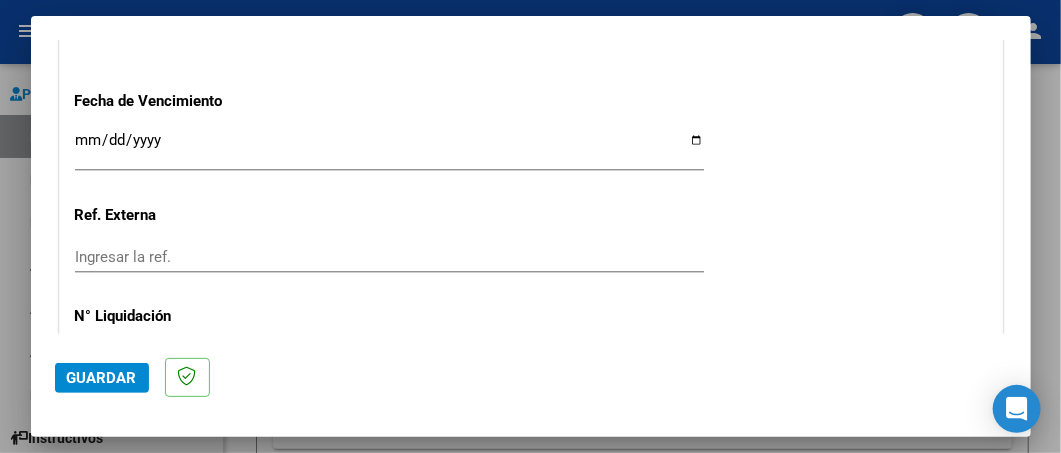 click on "Ingresar la fecha" at bounding box center [389, 148] 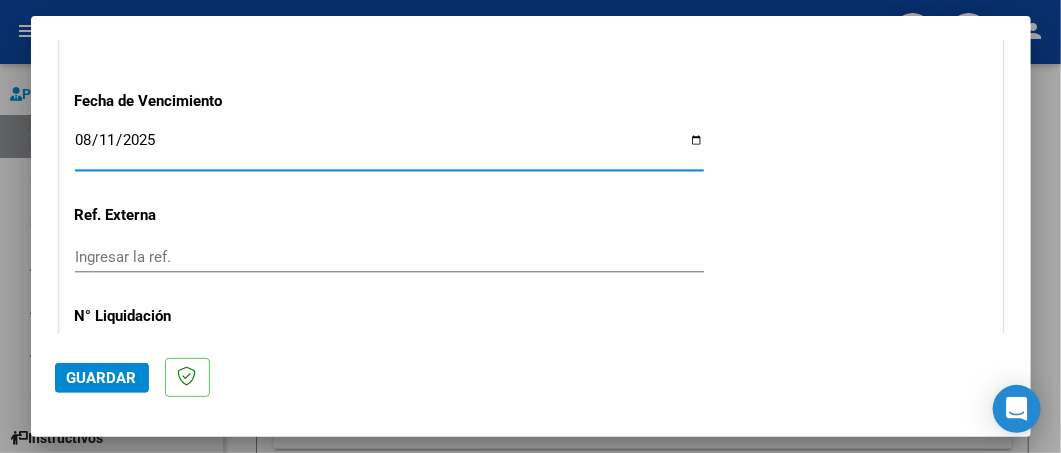 type on "2025-08-11" 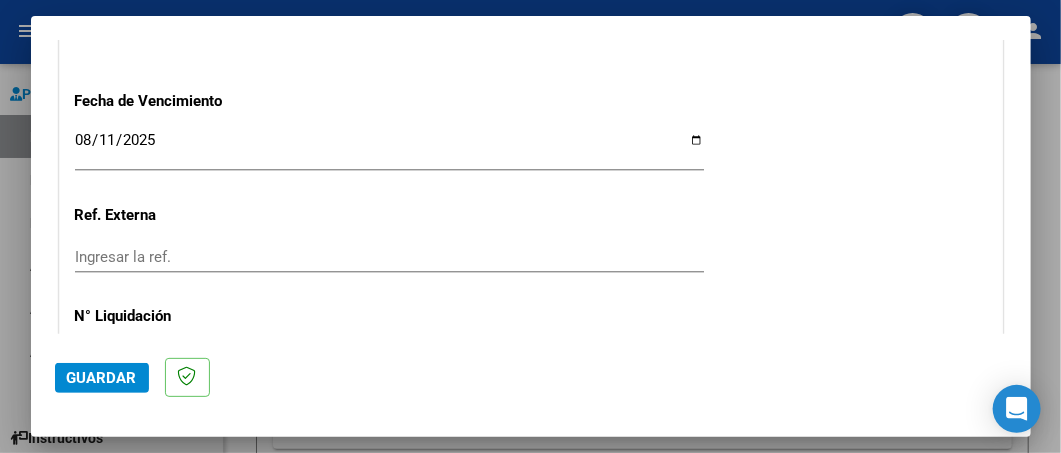 scroll, scrollTop: 1484, scrollLeft: 0, axis: vertical 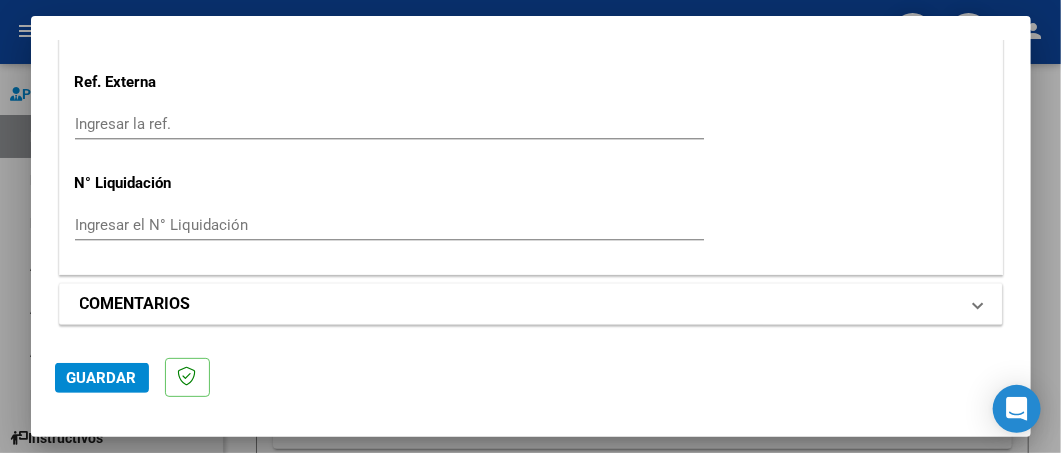 click at bounding box center (978, 304) 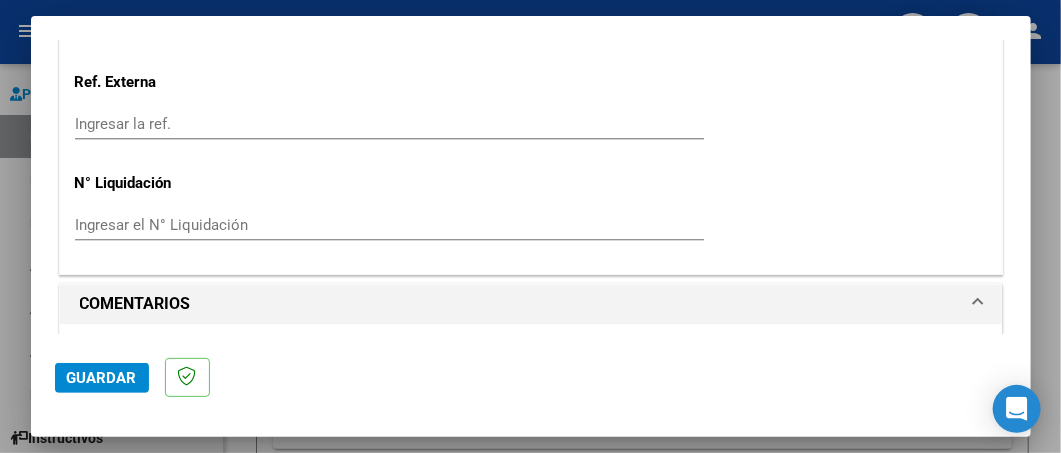 scroll, scrollTop: 1677, scrollLeft: 0, axis: vertical 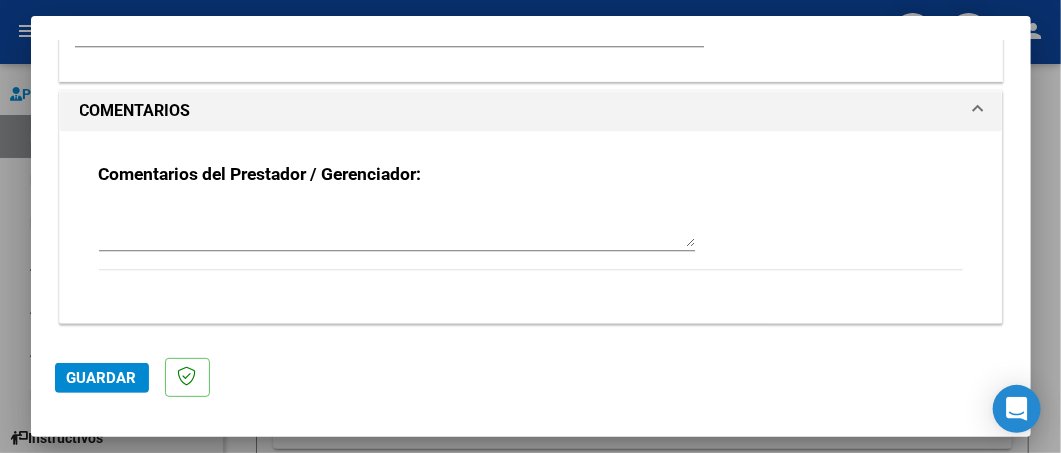 click on "Guardar" 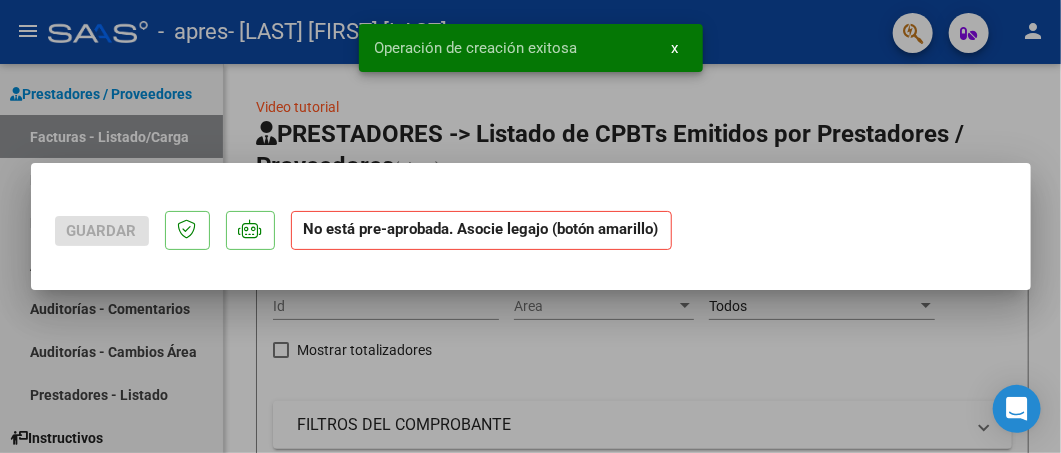 scroll, scrollTop: 0, scrollLeft: 0, axis: both 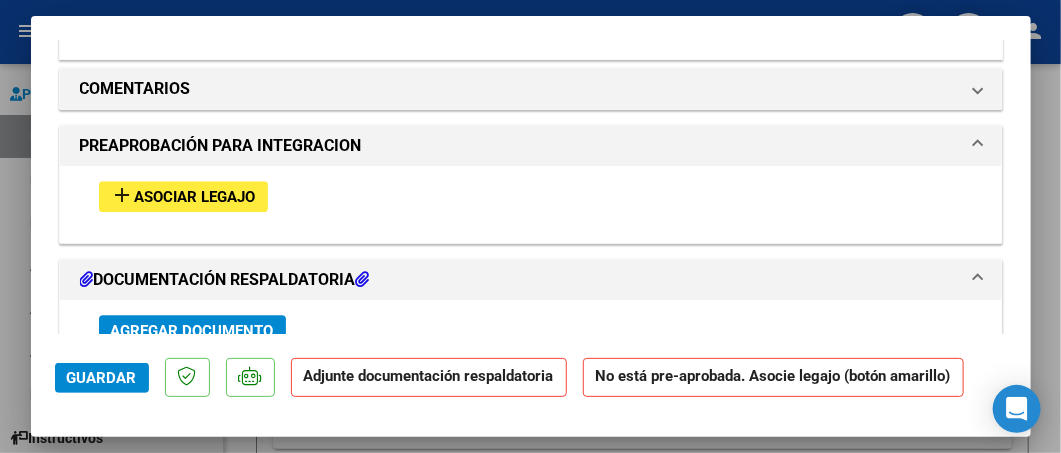 click on "Asociar Legajo" at bounding box center [195, 197] 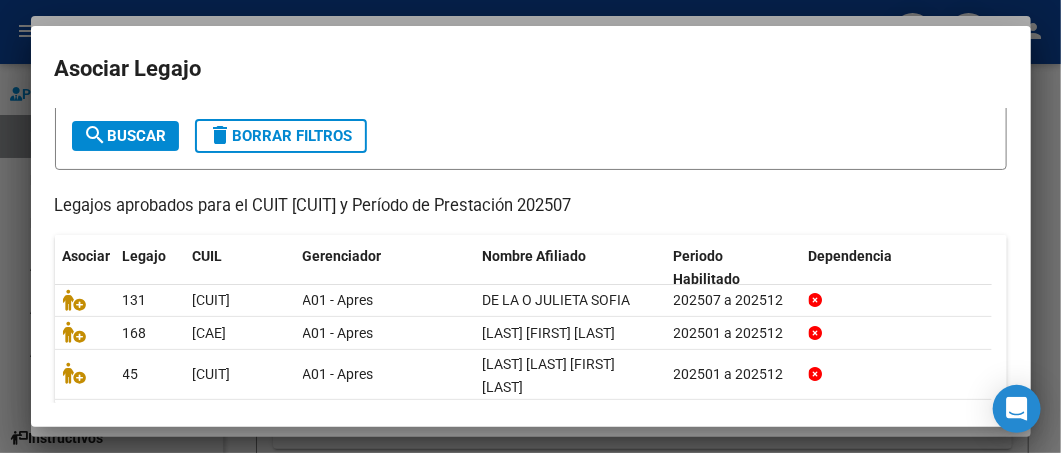 scroll, scrollTop: 107, scrollLeft: 0, axis: vertical 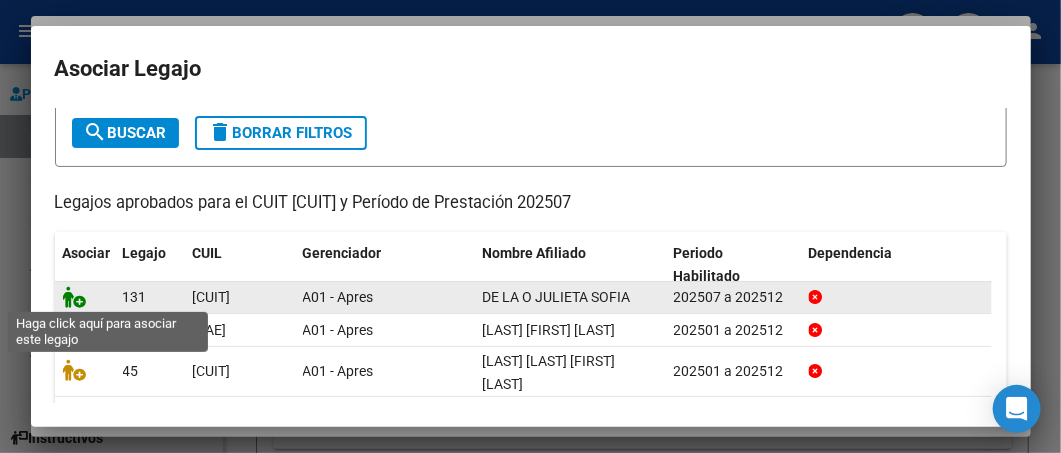 click 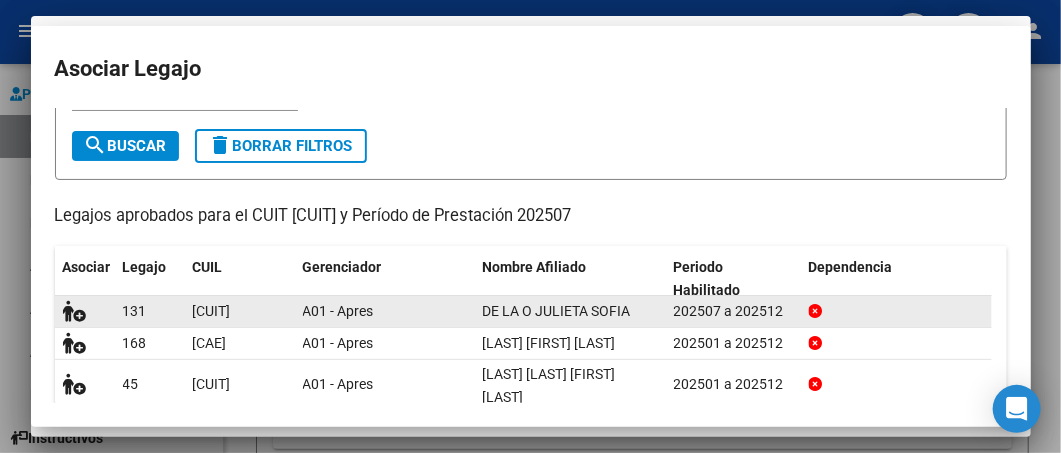 scroll, scrollTop: 1766, scrollLeft: 0, axis: vertical 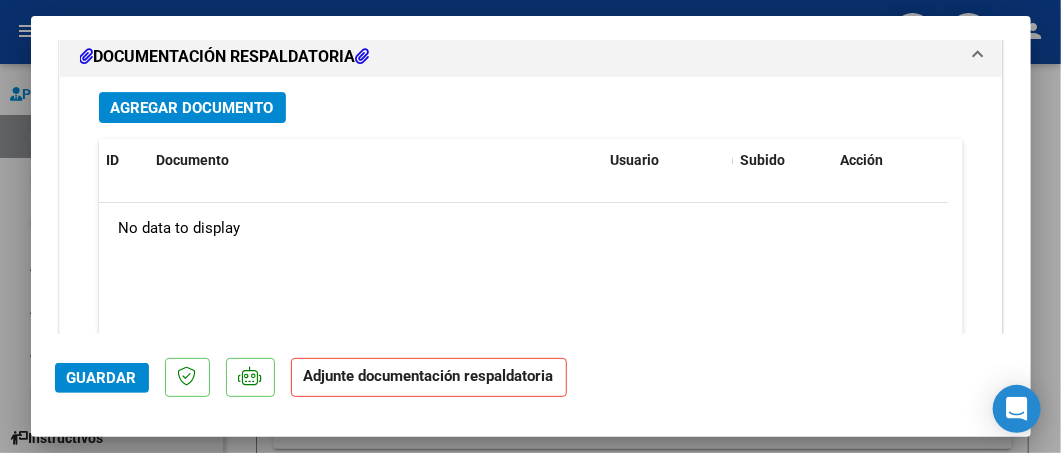 click on "Agregar Documento" at bounding box center (192, 108) 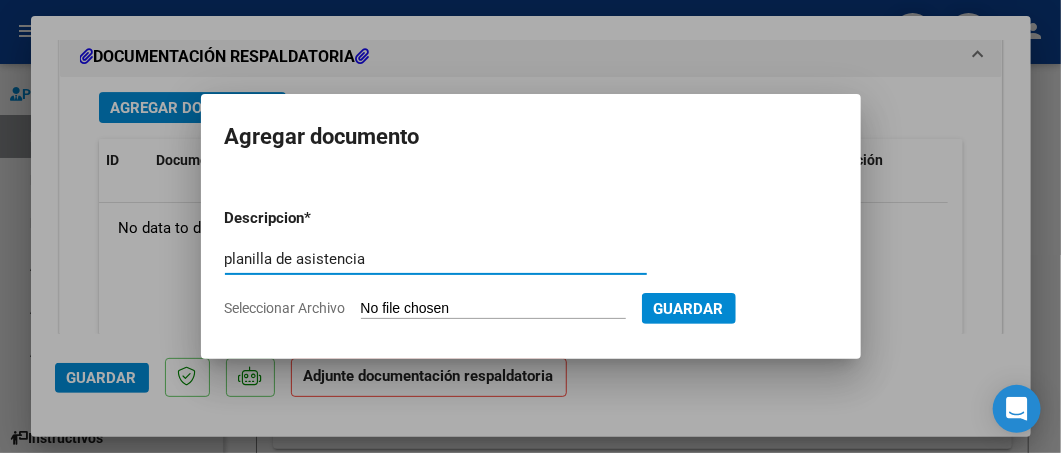 type on "planilla de asistencia" 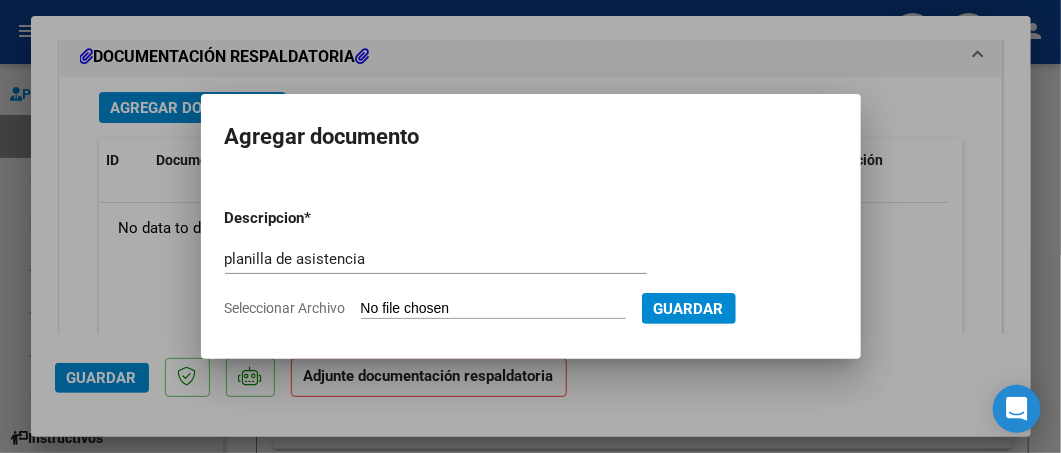 type on "C:\fakepath\1754521403956.jpg" 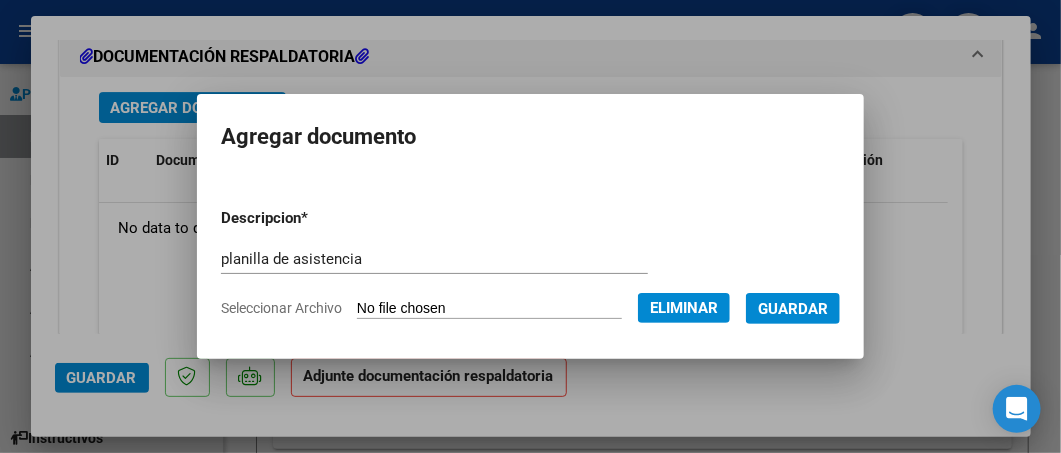 click on "Guardar" at bounding box center (793, 309) 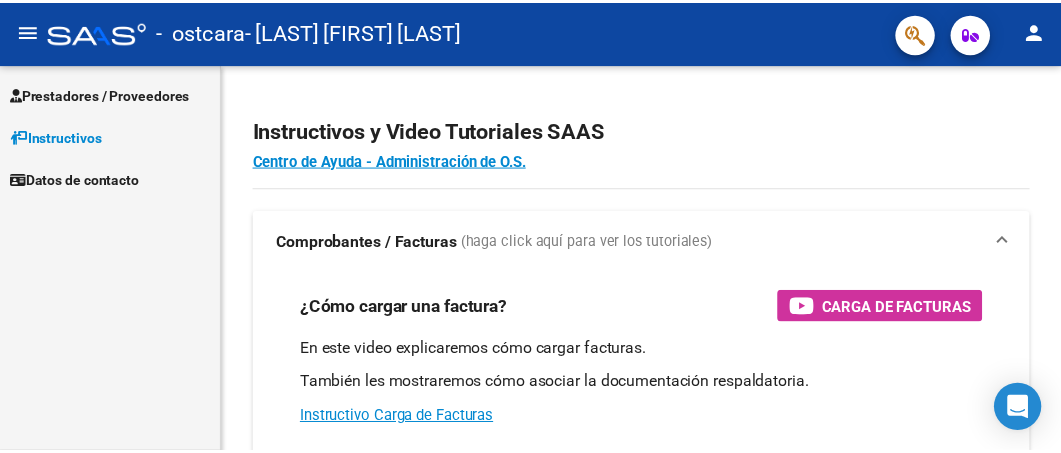 scroll, scrollTop: 0, scrollLeft: 0, axis: both 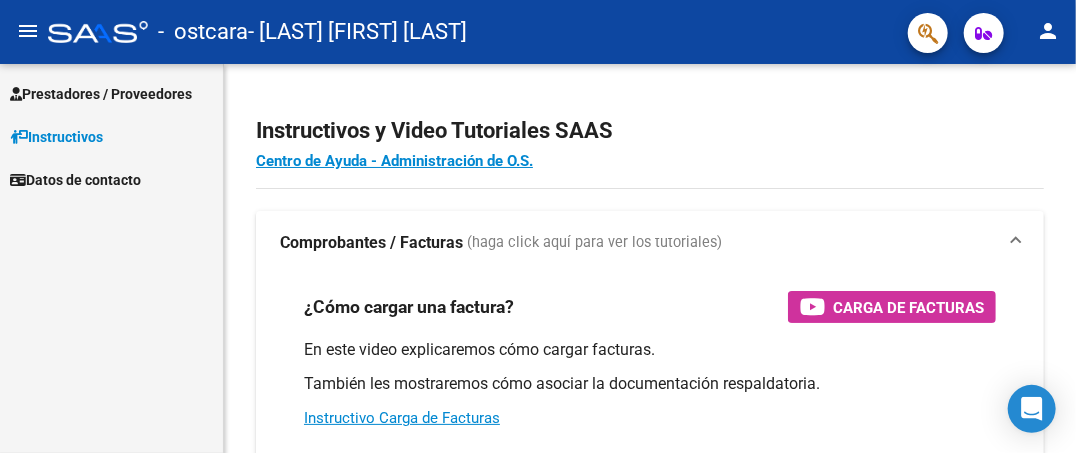 click on "Prestadores / Proveedores" at bounding box center [101, 94] 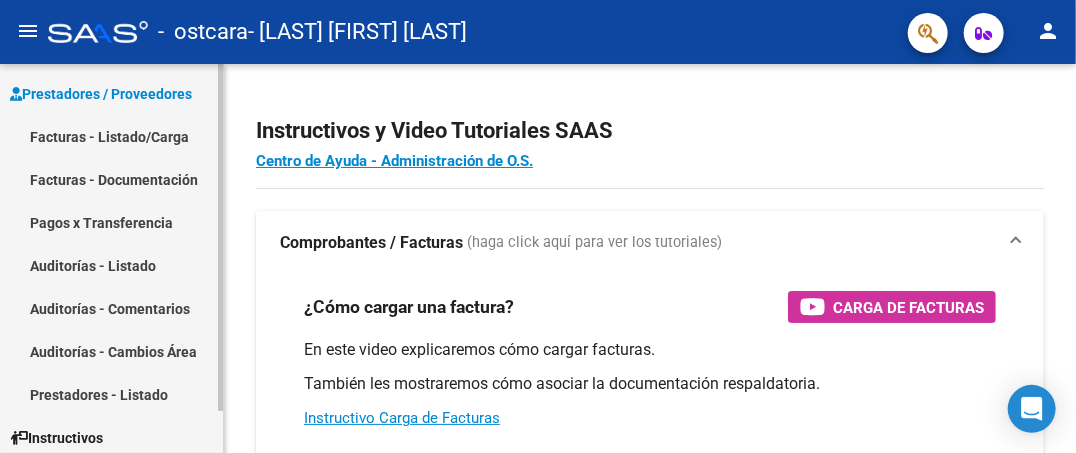 click on "Facturas - Listado/Carga" at bounding box center [111, 136] 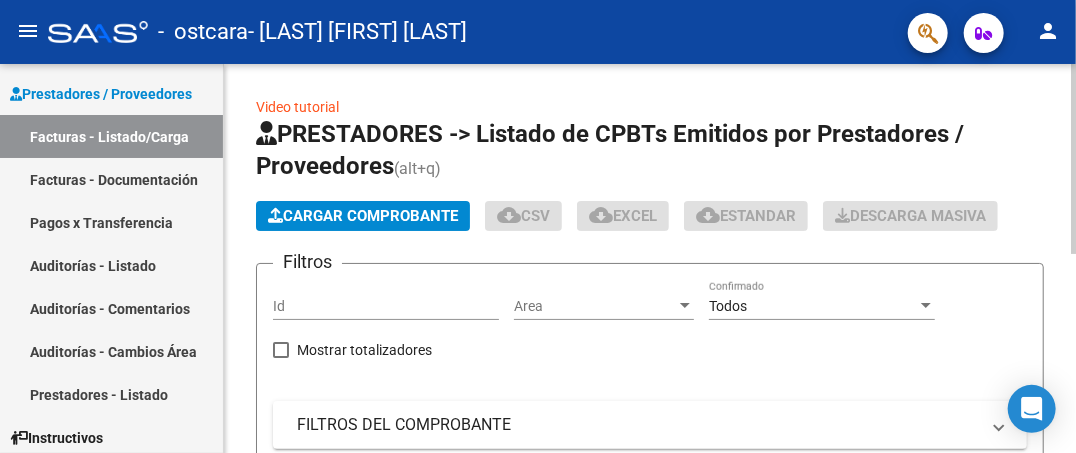click on "Cargar Comprobante" 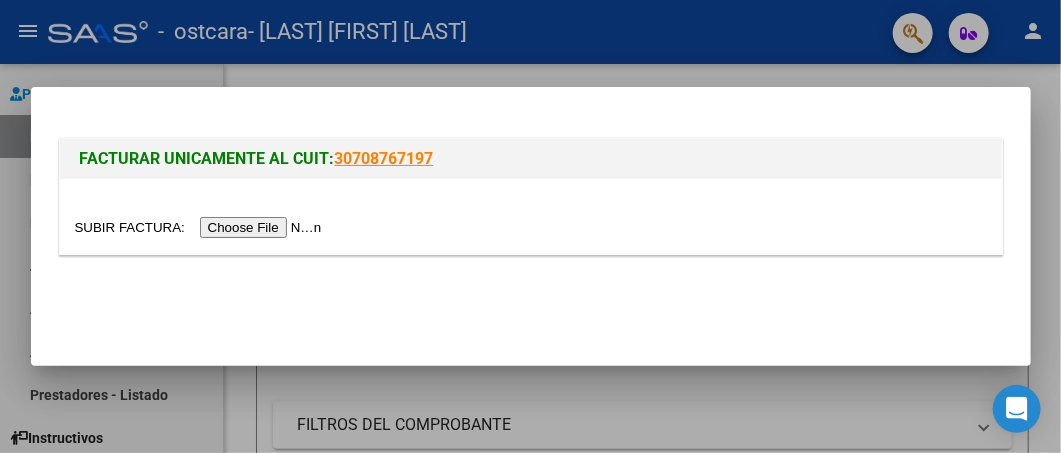 click at bounding box center [201, 227] 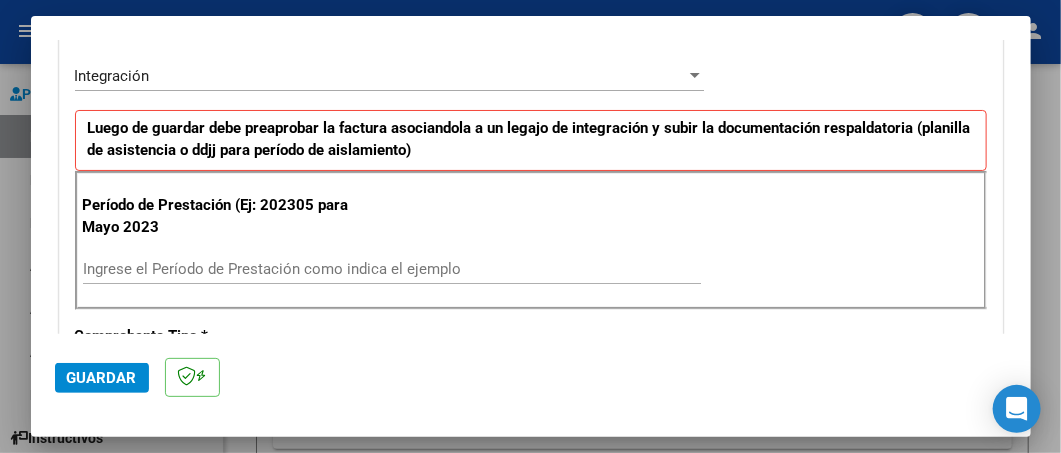 scroll, scrollTop: 511, scrollLeft: 0, axis: vertical 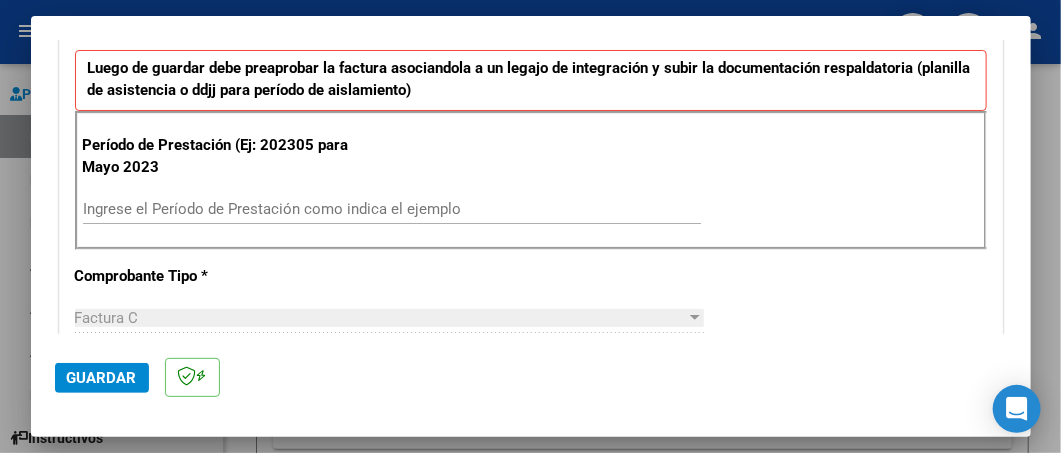 click on "Ingrese el Período de Prestación como indica el ejemplo" at bounding box center [392, 209] 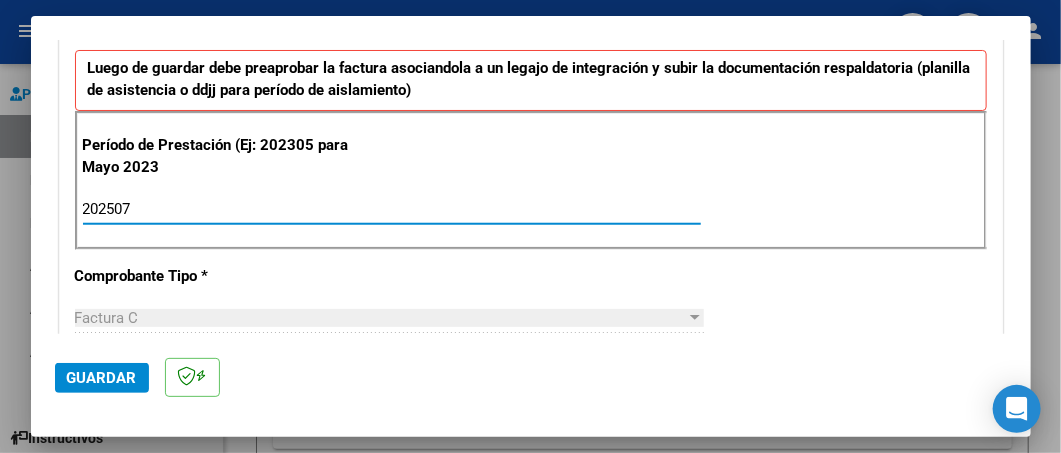 type on "202507" 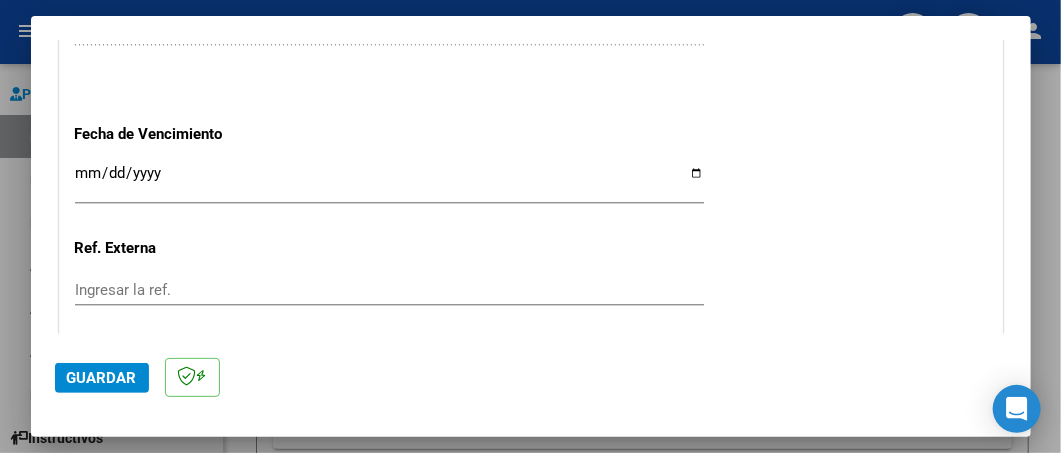 scroll, scrollTop: 1329, scrollLeft: 0, axis: vertical 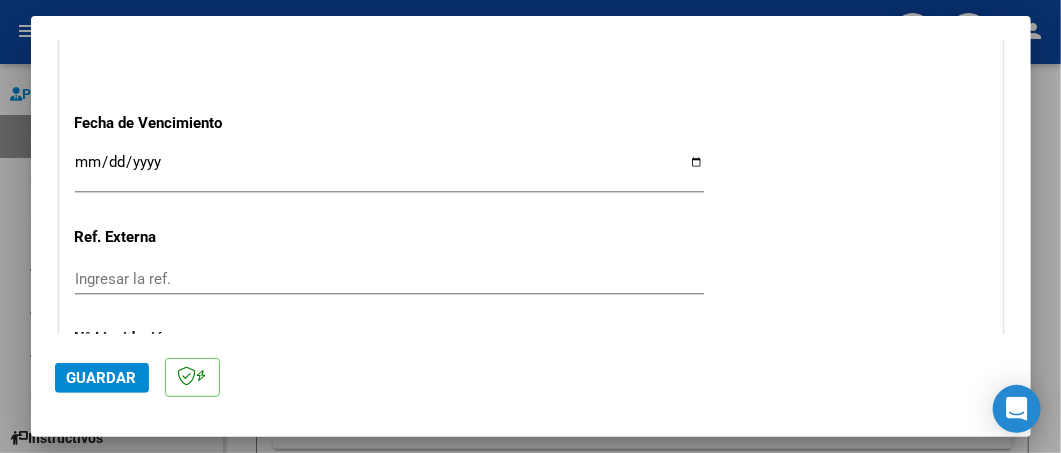 click on "Ingresar la fecha" at bounding box center (389, 170) 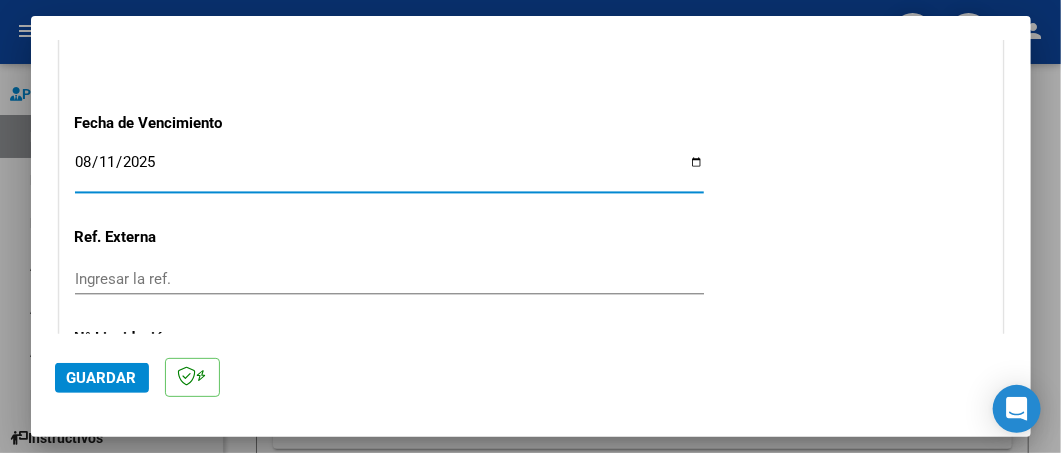 type on "2025-08-11" 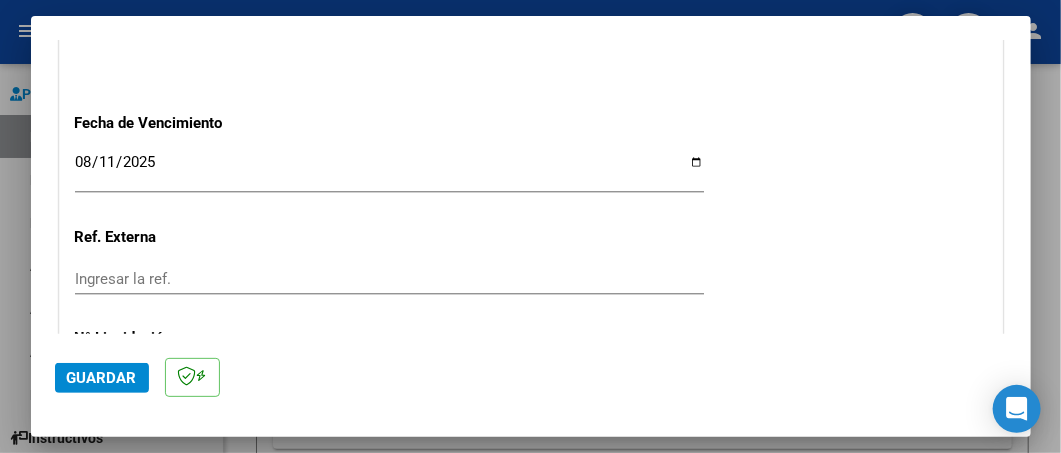scroll, scrollTop: 1484, scrollLeft: 0, axis: vertical 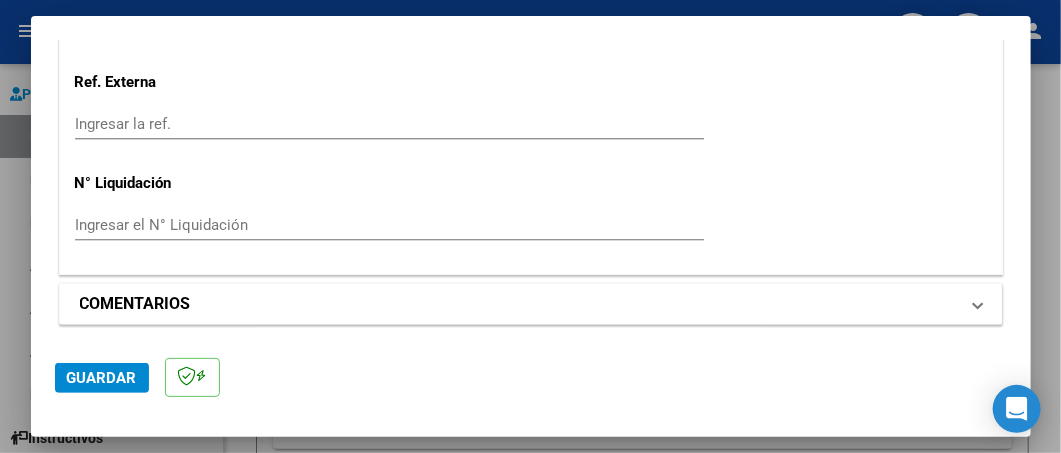 click at bounding box center [978, 304] 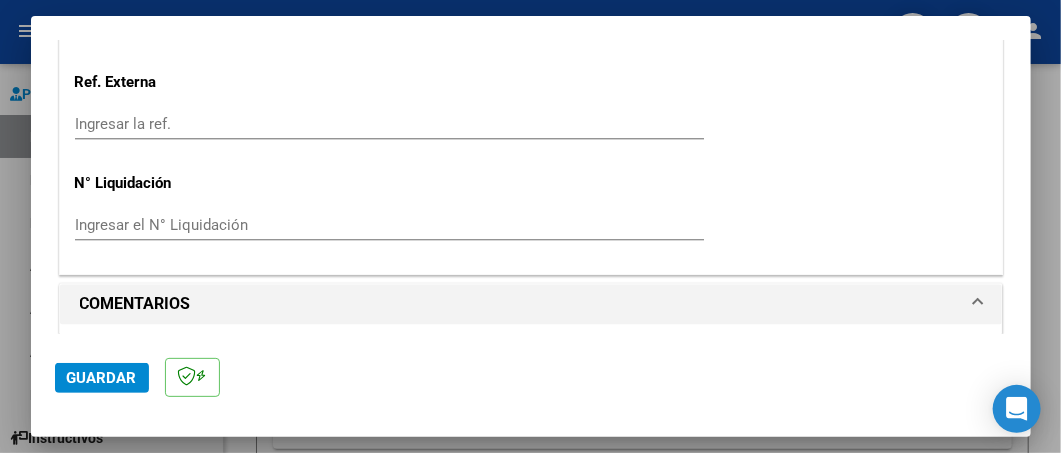 scroll, scrollTop: 1677, scrollLeft: 0, axis: vertical 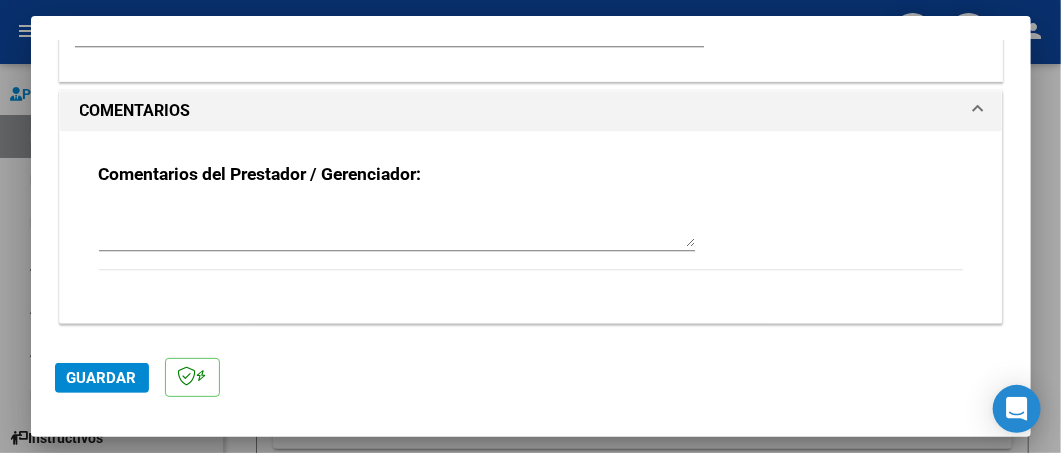 click on "Guardar" 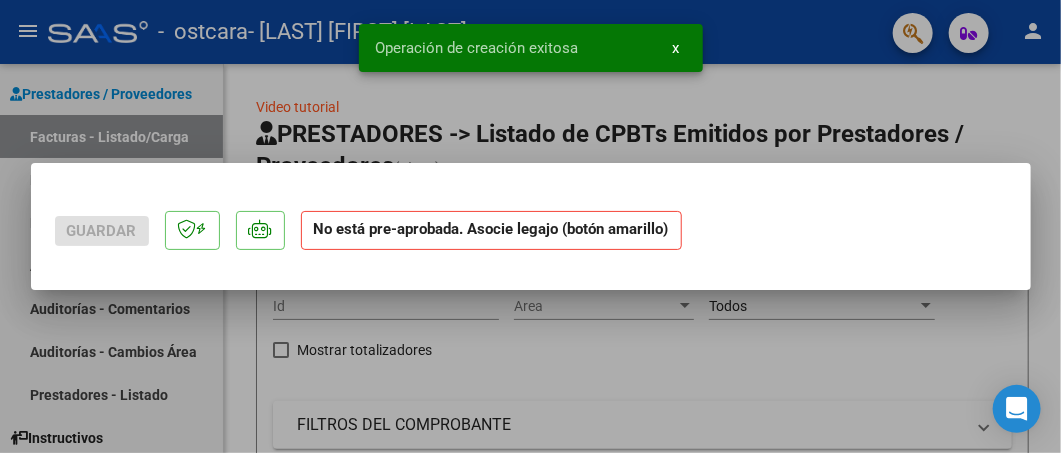 scroll, scrollTop: 0, scrollLeft: 0, axis: both 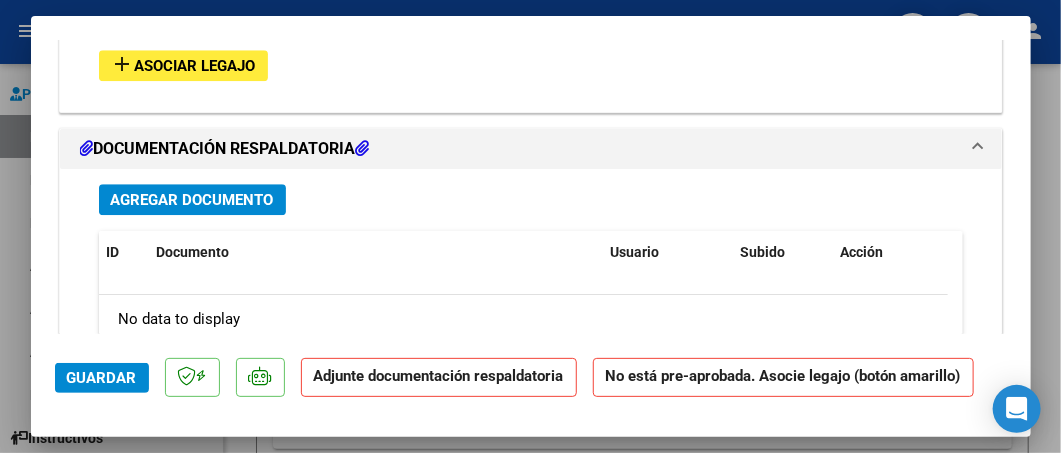 click on "Asociar Legajo" at bounding box center [195, 66] 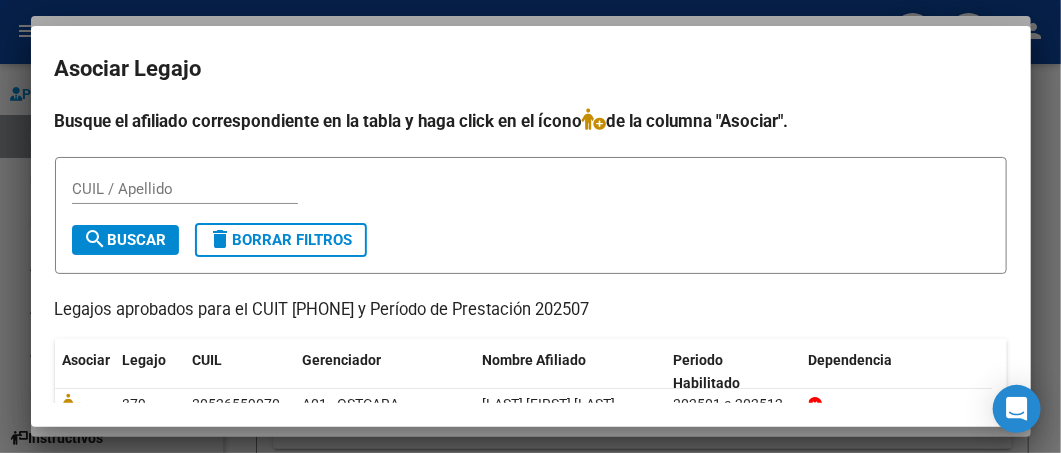 scroll, scrollTop: 90, scrollLeft: 0, axis: vertical 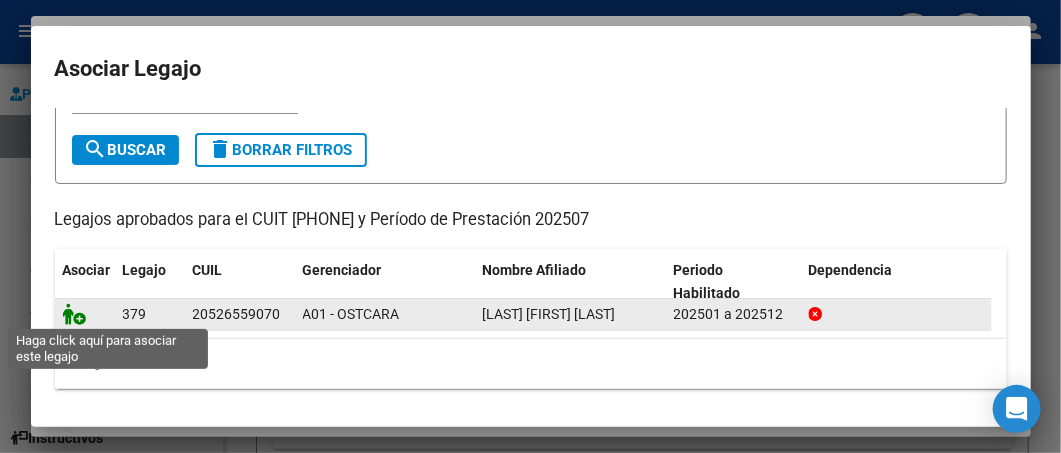click 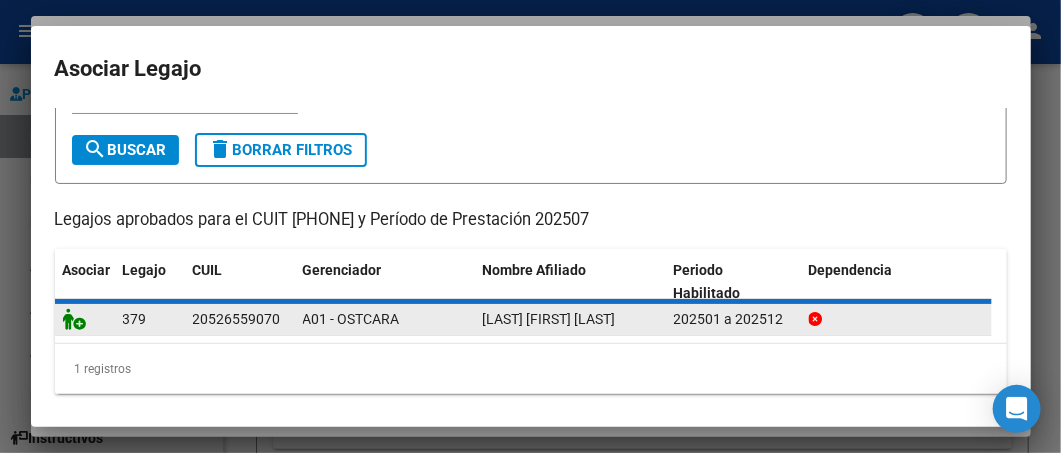 scroll, scrollTop: 1897, scrollLeft: 0, axis: vertical 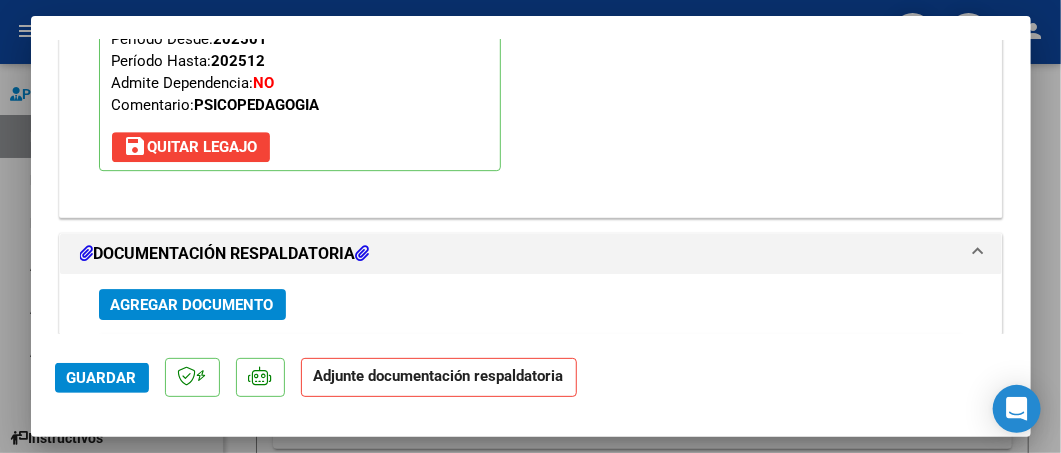 click on "Agregar Documento" at bounding box center (192, 305) 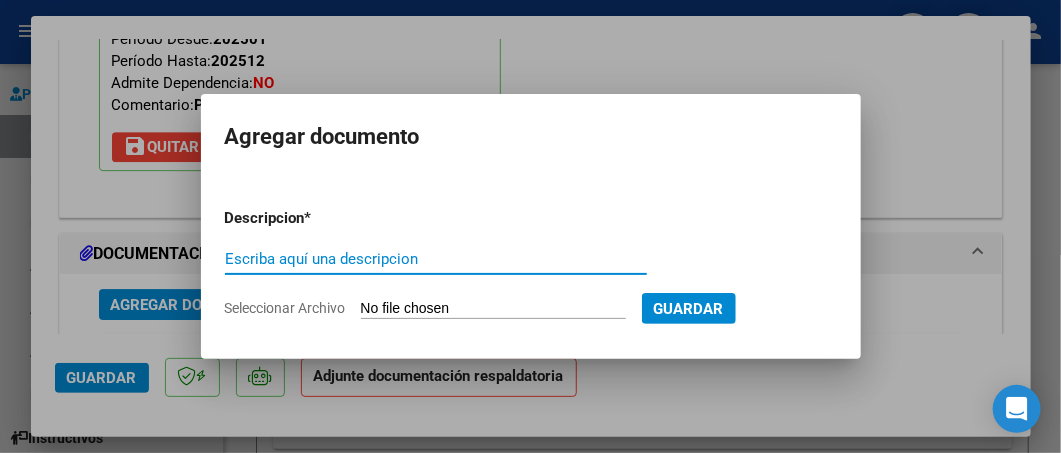 click on "Escriba aquí una descripcion" at bounding box center [436, 259] 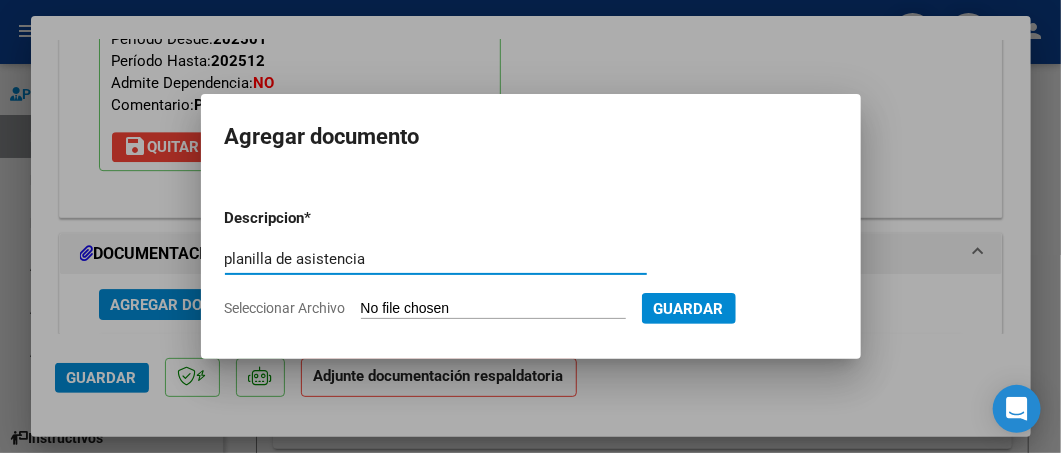 type on "planilla de asistencia" 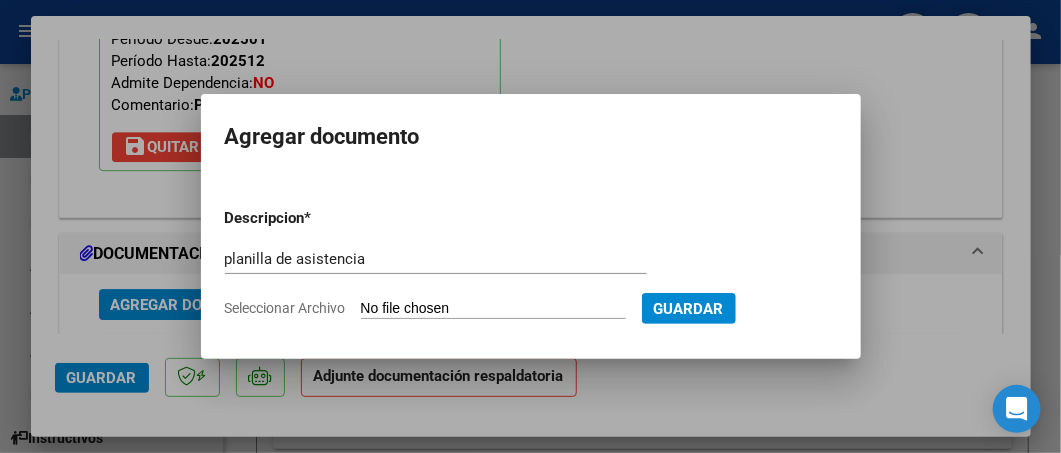 type on "C:\fakepath\1754521403968.jpg" 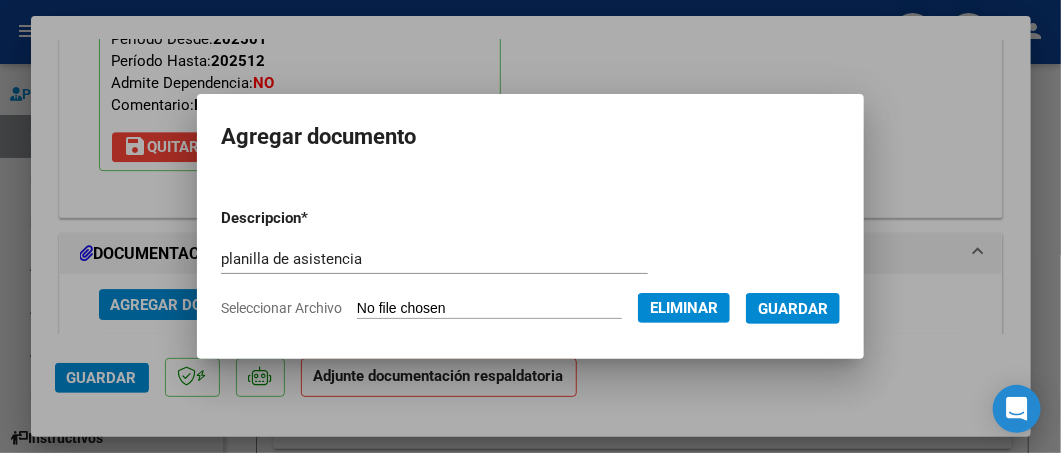 click on "Guardar" at bounding box center (793, 309) 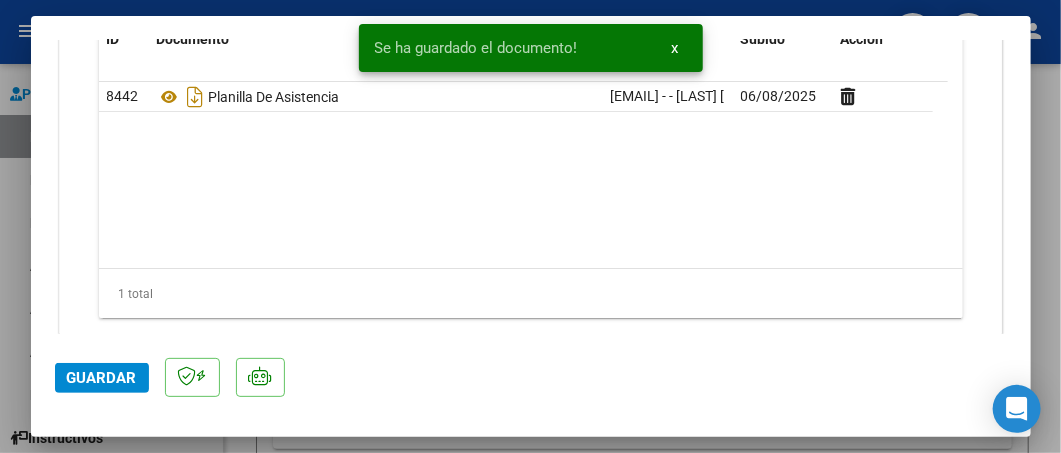scroll, scrollTop: 2410, scrollLeft: 0, axis: vertical 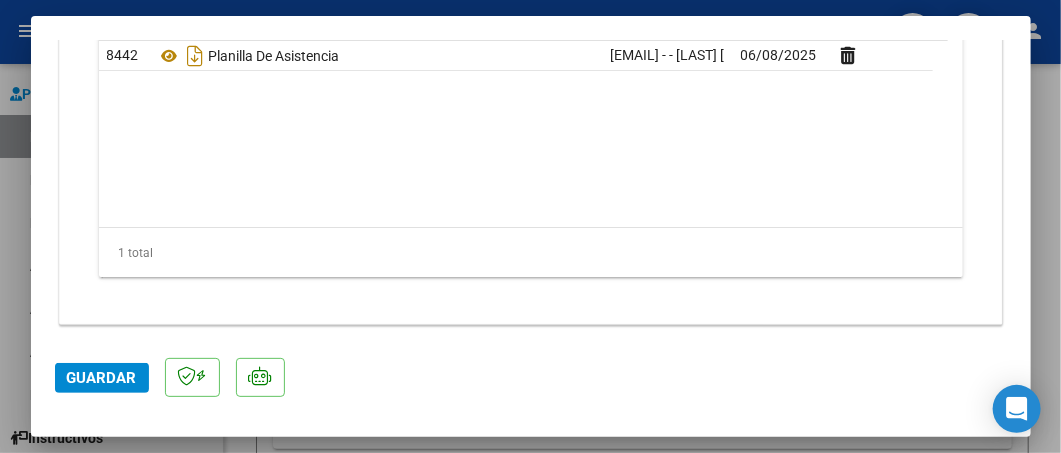 click on "Guardar" 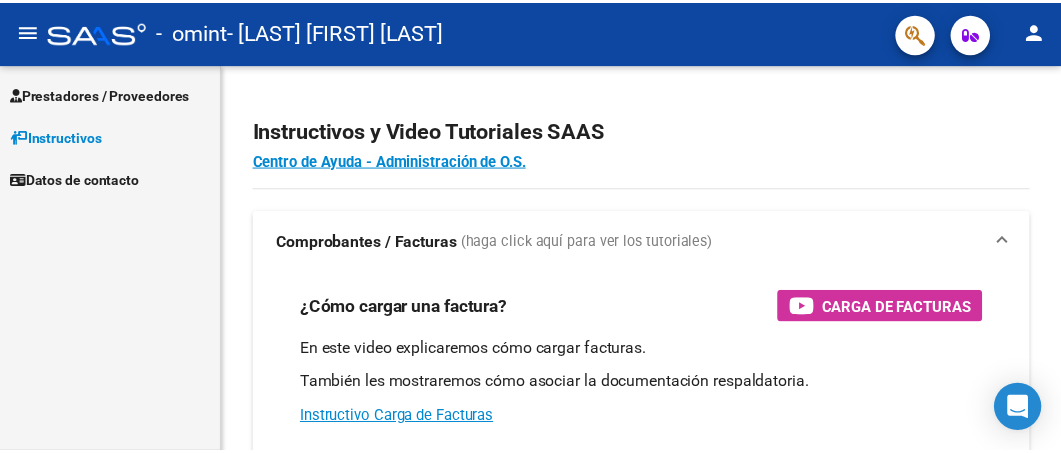 scroll, scrollTop: 0, scrollLeft: 0, axis: both 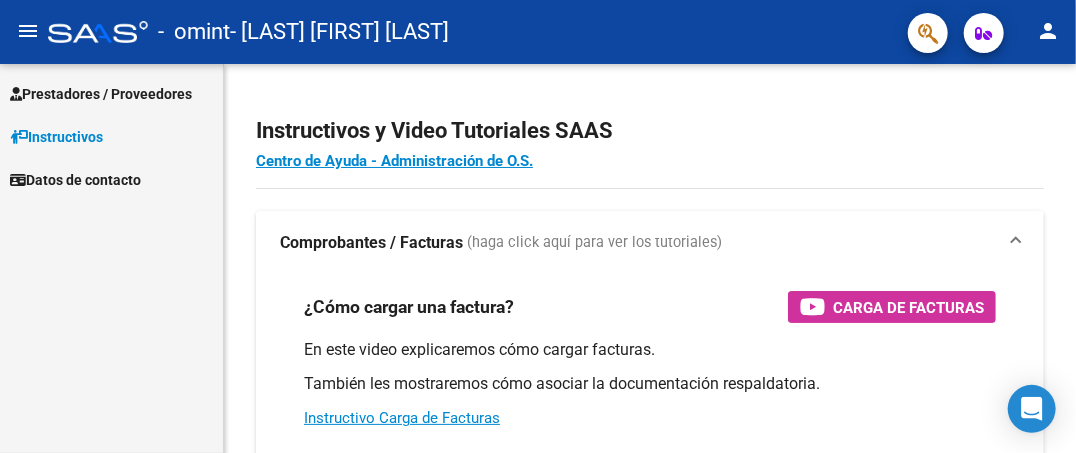 click on "Prestadores / Proveedores" at bounding box center (101, 94) 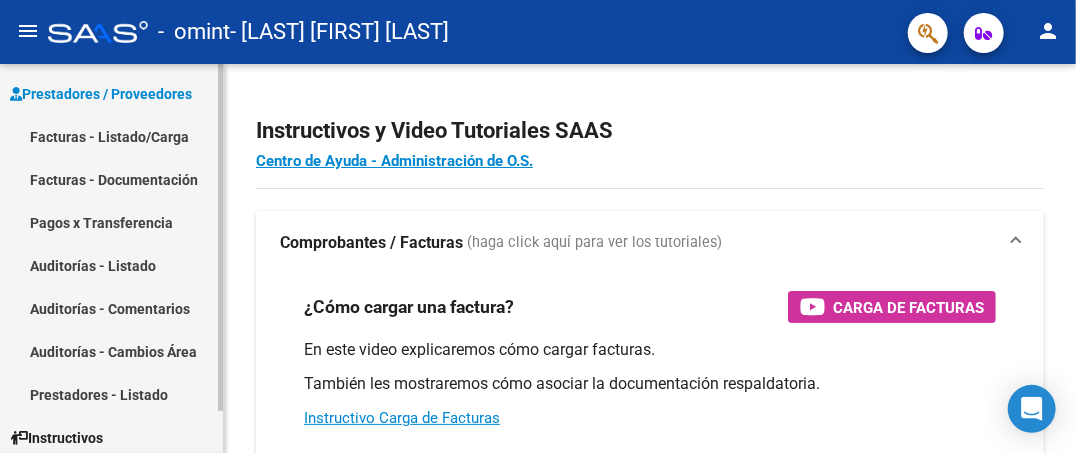 click on "Facturas - Listado/Carga" at bounding box center (111, 136) 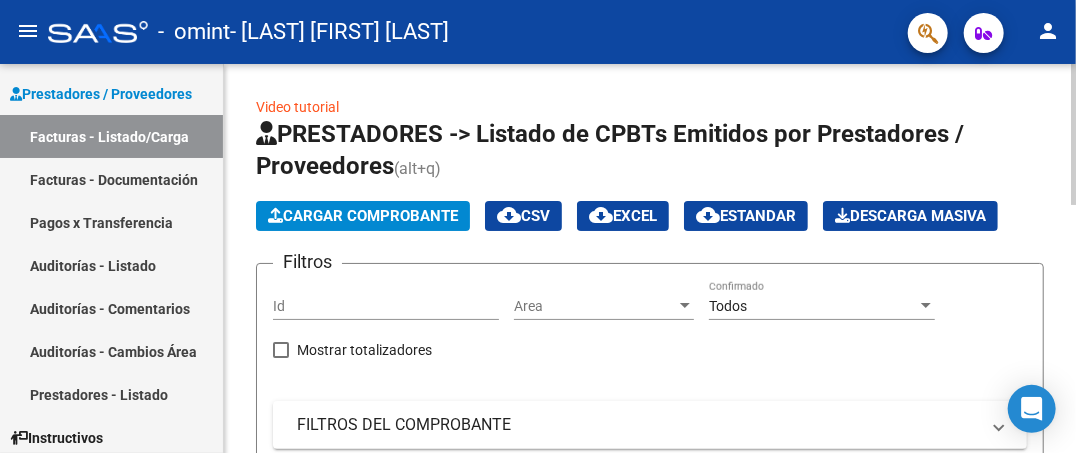 click on "Cargar Comprobante" 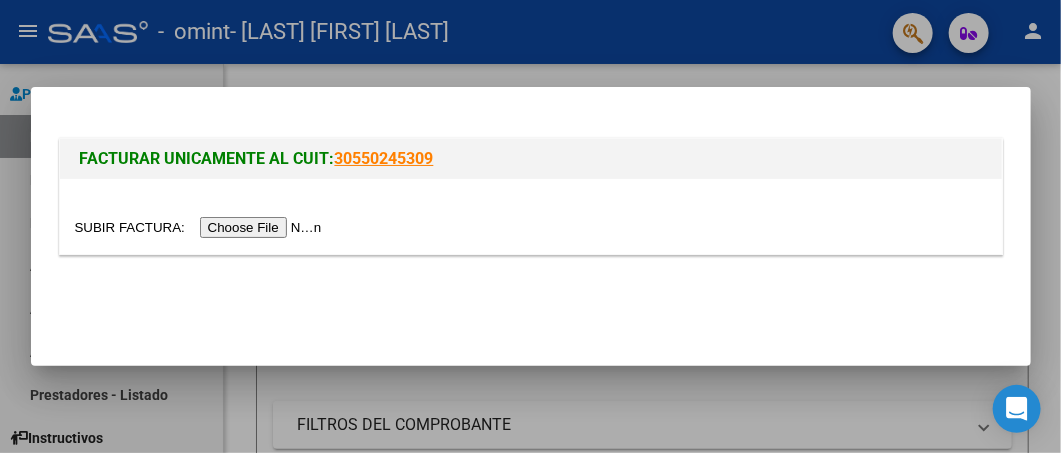 click at bounding box center (201, 227) 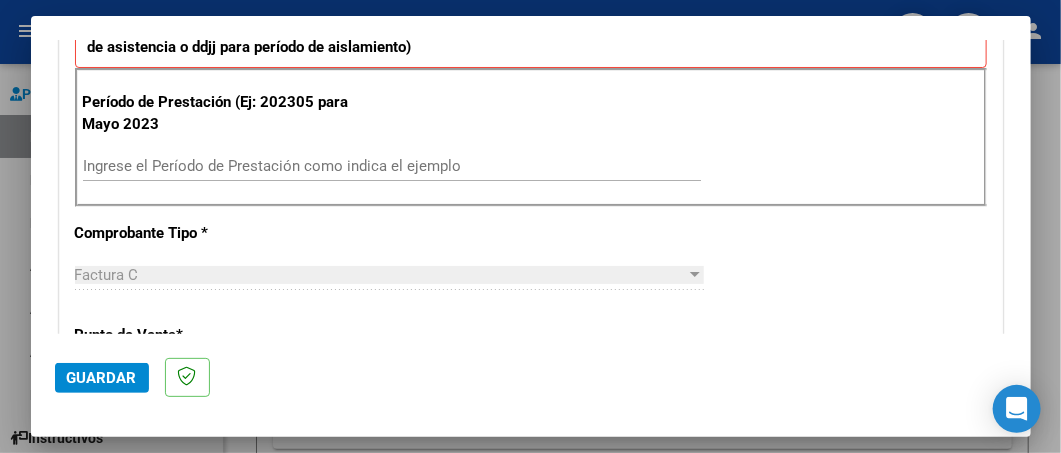 scroll, scrollTop: 516, scrollLeft: 0, axis: vertical 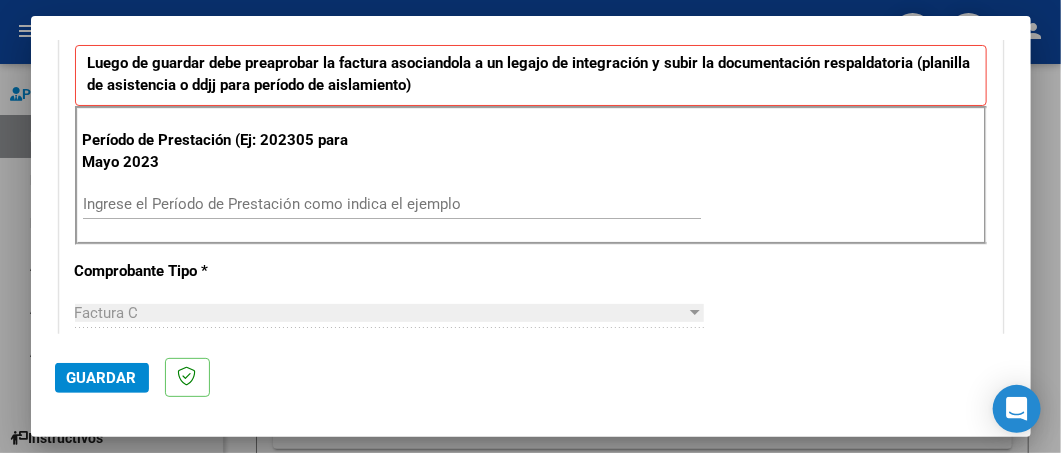 click on "Ingrese el Período de Prestación como indica el ejemplo" at bounding box center [392, 204] 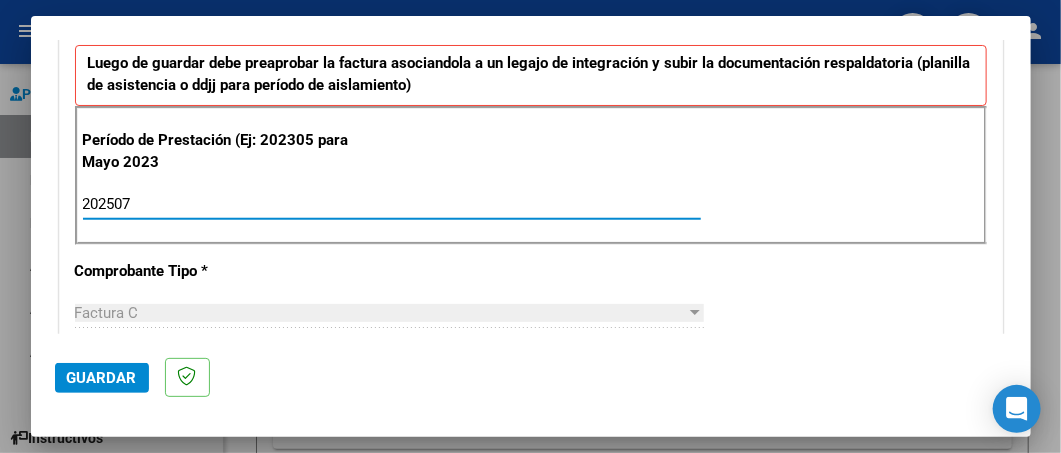 type on "202507" 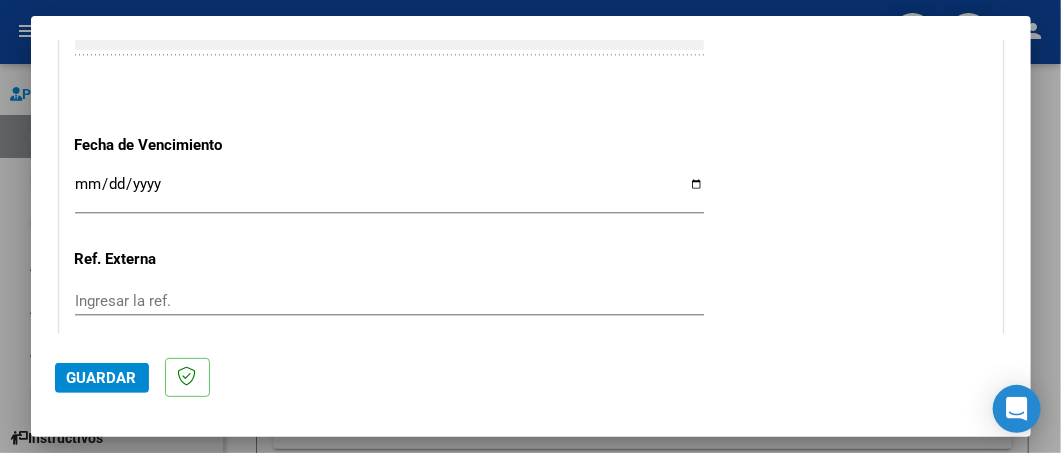 scroll, scrollTop: 1318, scrollLeft: 0, axis: vertical 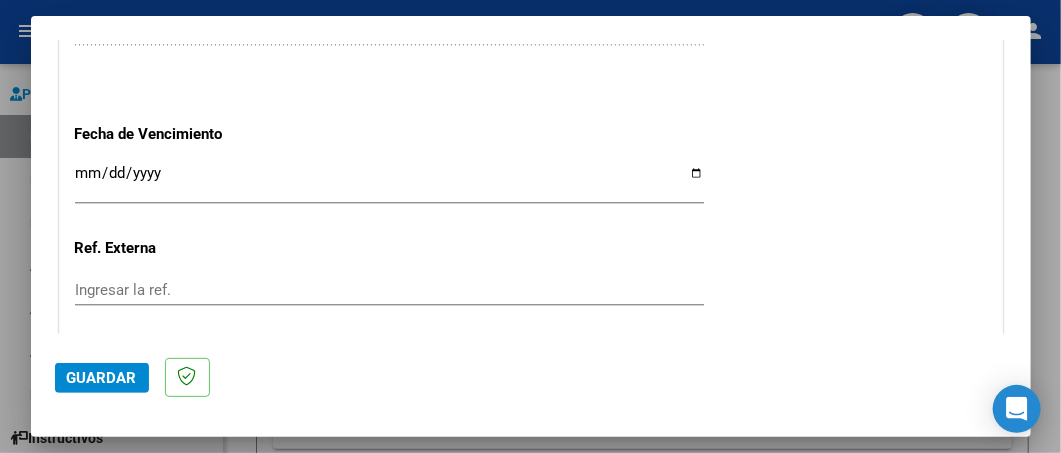 click on "Ingresar la fecha" at bounding box center (389, 181) 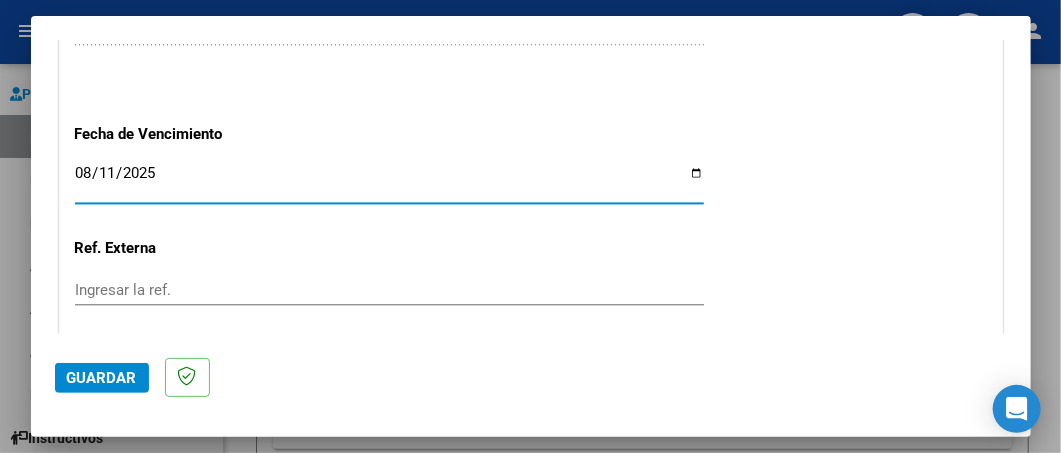 type on "2025-08-11" 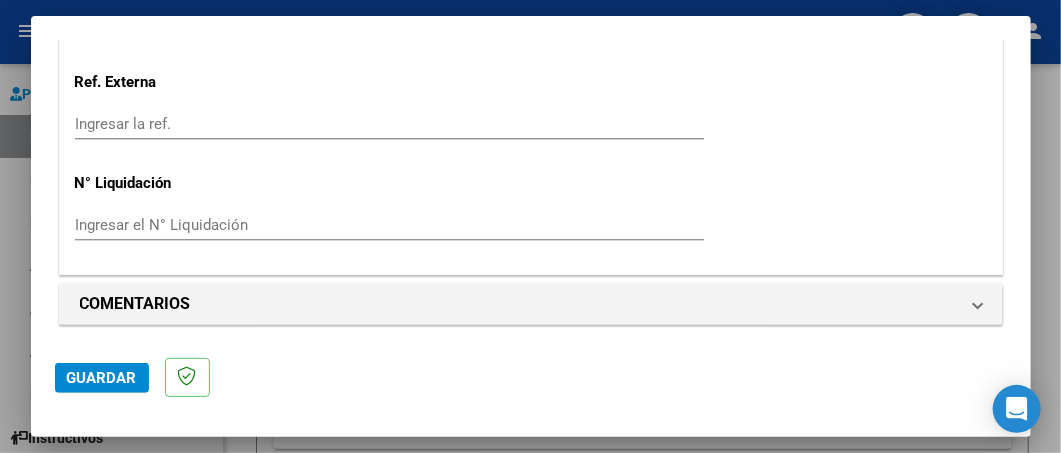 click on "Guardar" 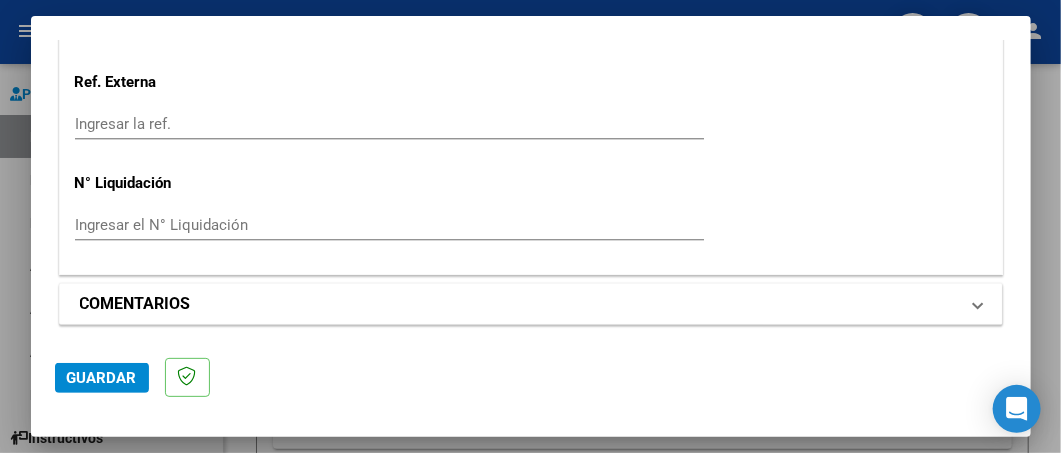 click at bounding box center (978, 304) 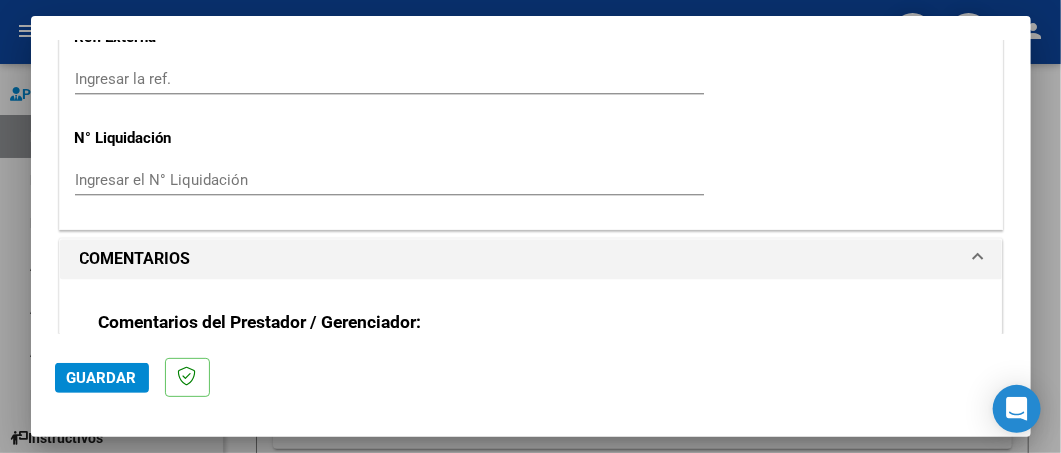 scroll, scrollTop: 1476, scrollLeft: 0, axis: vertical 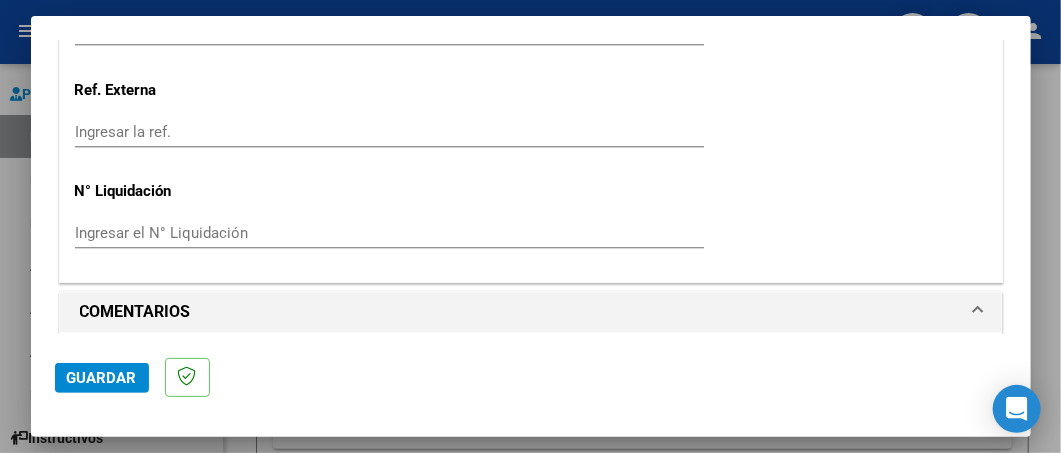 click on "Guardar" 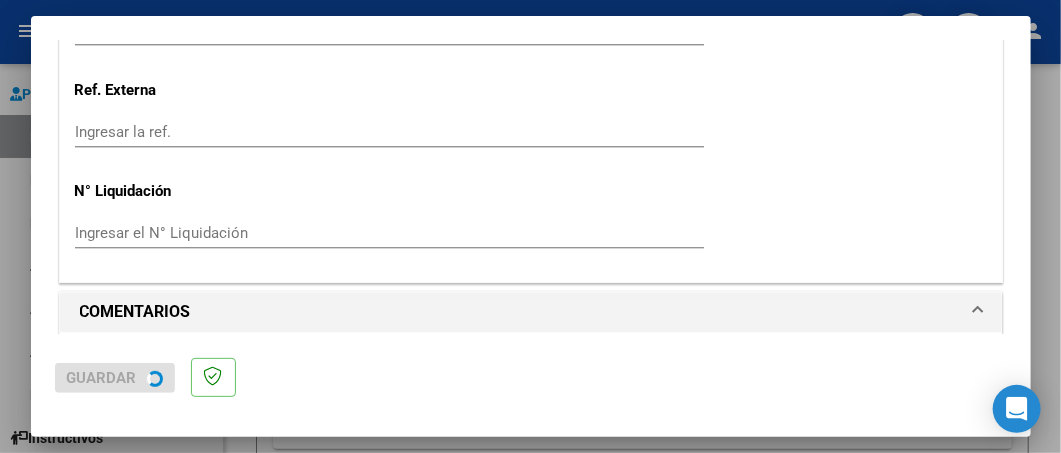 scroll, scrollTop: 0, scrollLeft: 0, axis: both 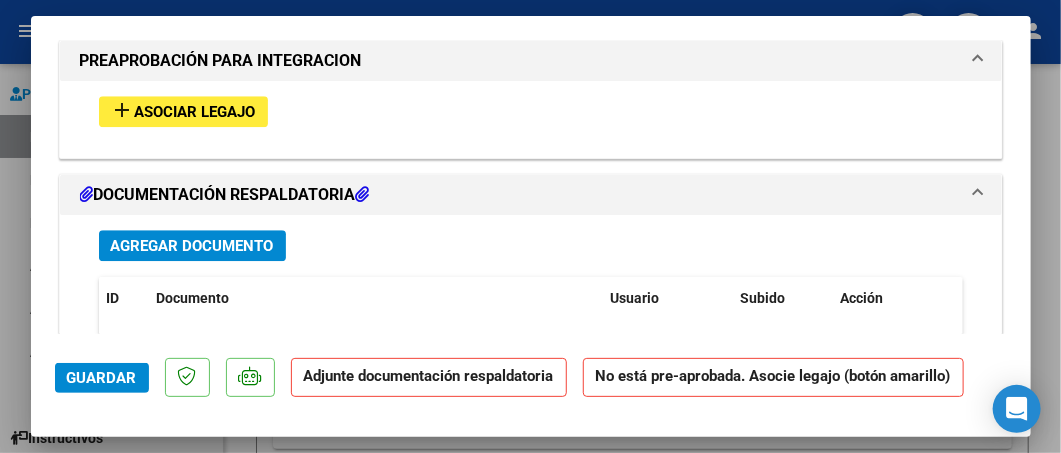 click on "Asociar Legajo" at bounding box center (195, 112) 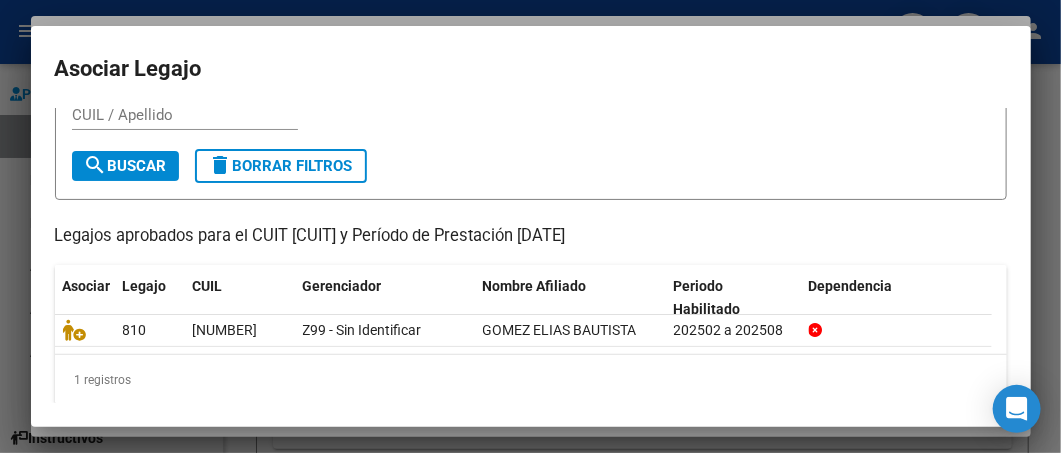 scroll, scrollTop: 74, scrollLeft: 0, axis: vertical 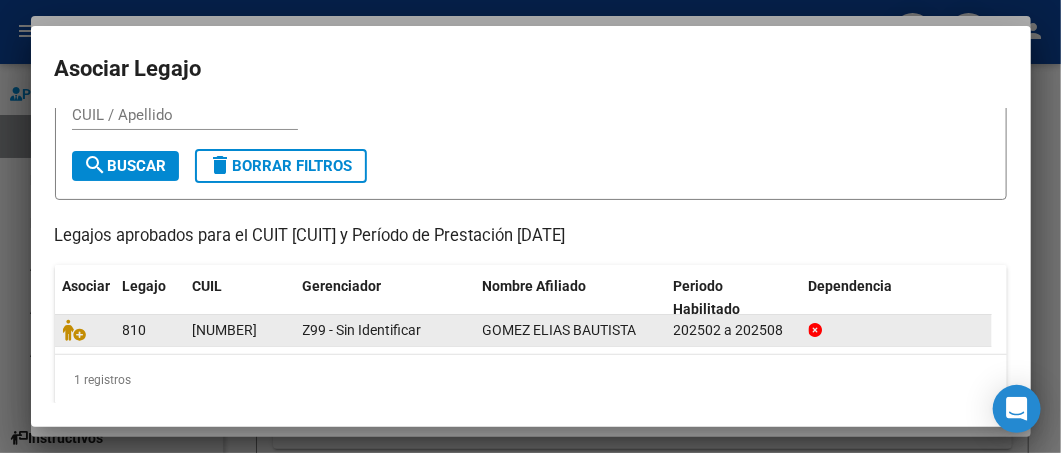 click 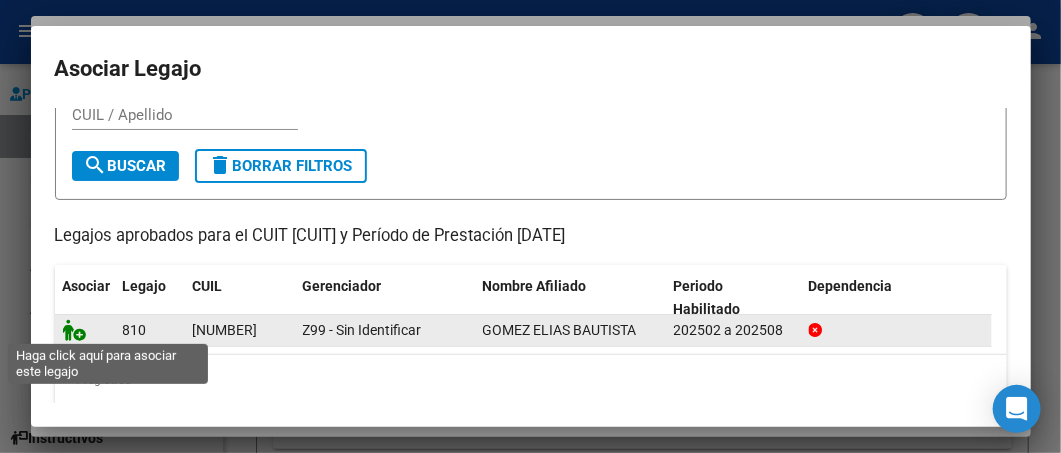 click 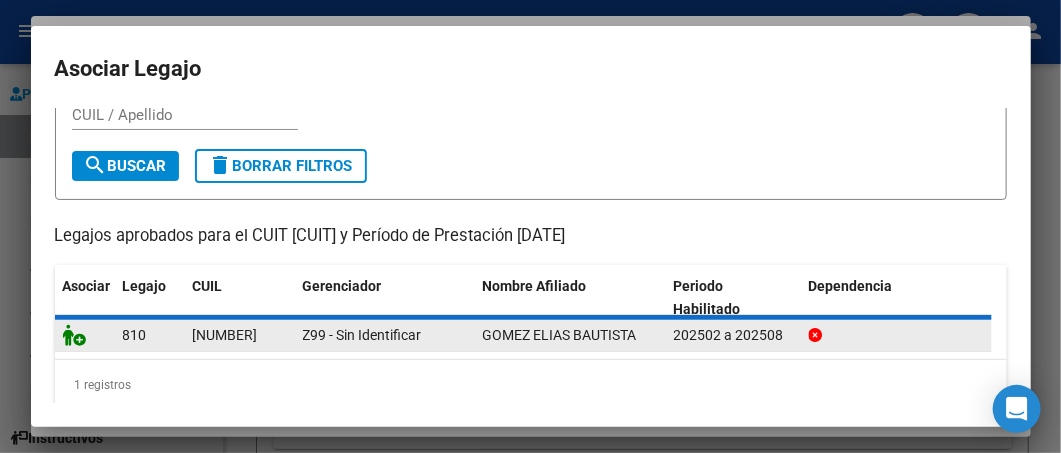 scroll, scrollTop: 1851, scrollLeft: 0, axis: vertical 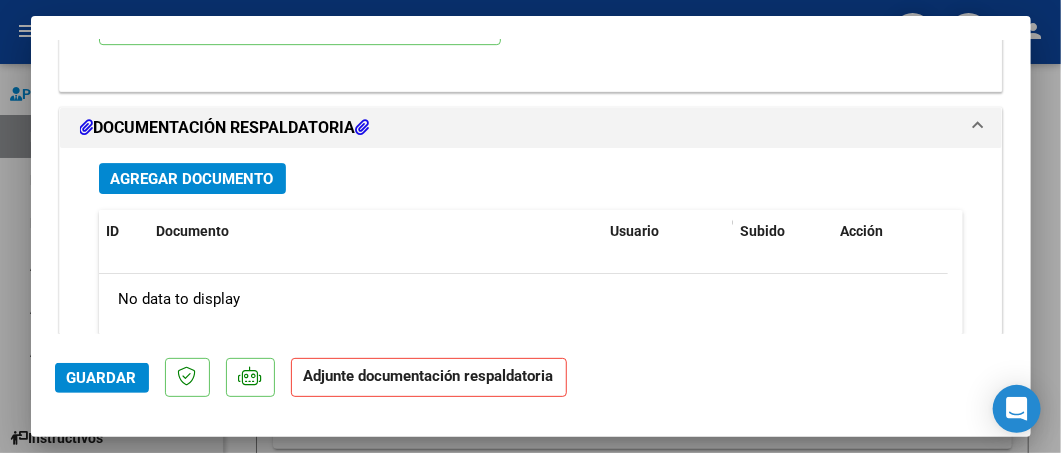 click on "Agregar Documento" at bounding box center [192, 179] 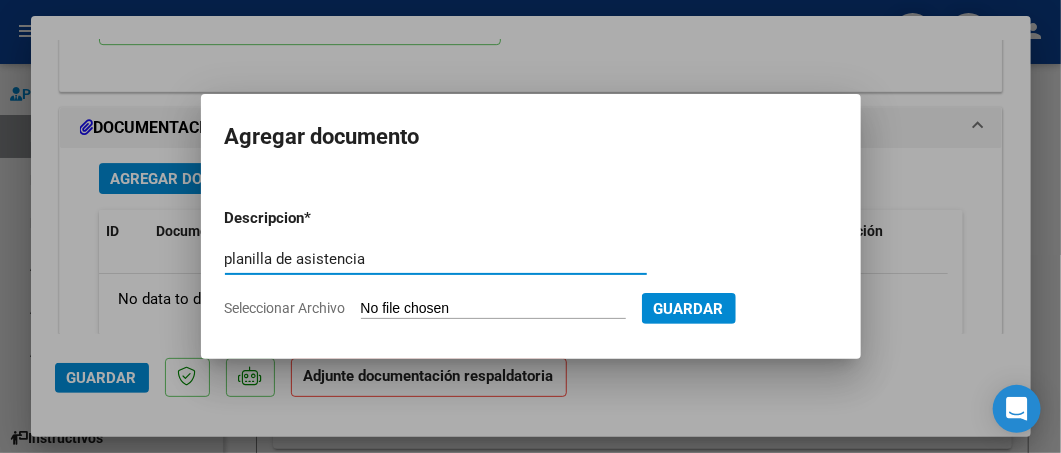 type on "planilla de asistencia" 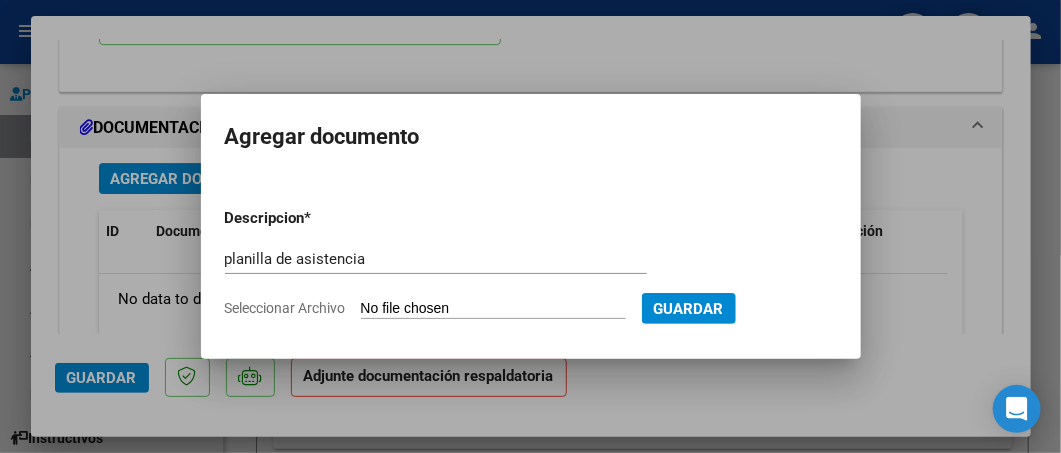 type on "C:\fakepath\[LAST] [TEXT] [TEXT].pdf" 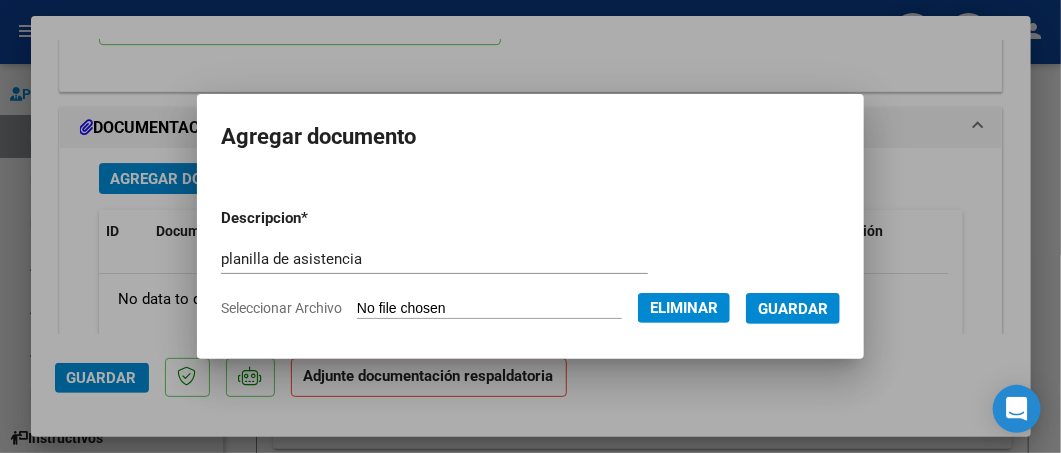 click on "Guardar" at bounding box center (793, 309) 